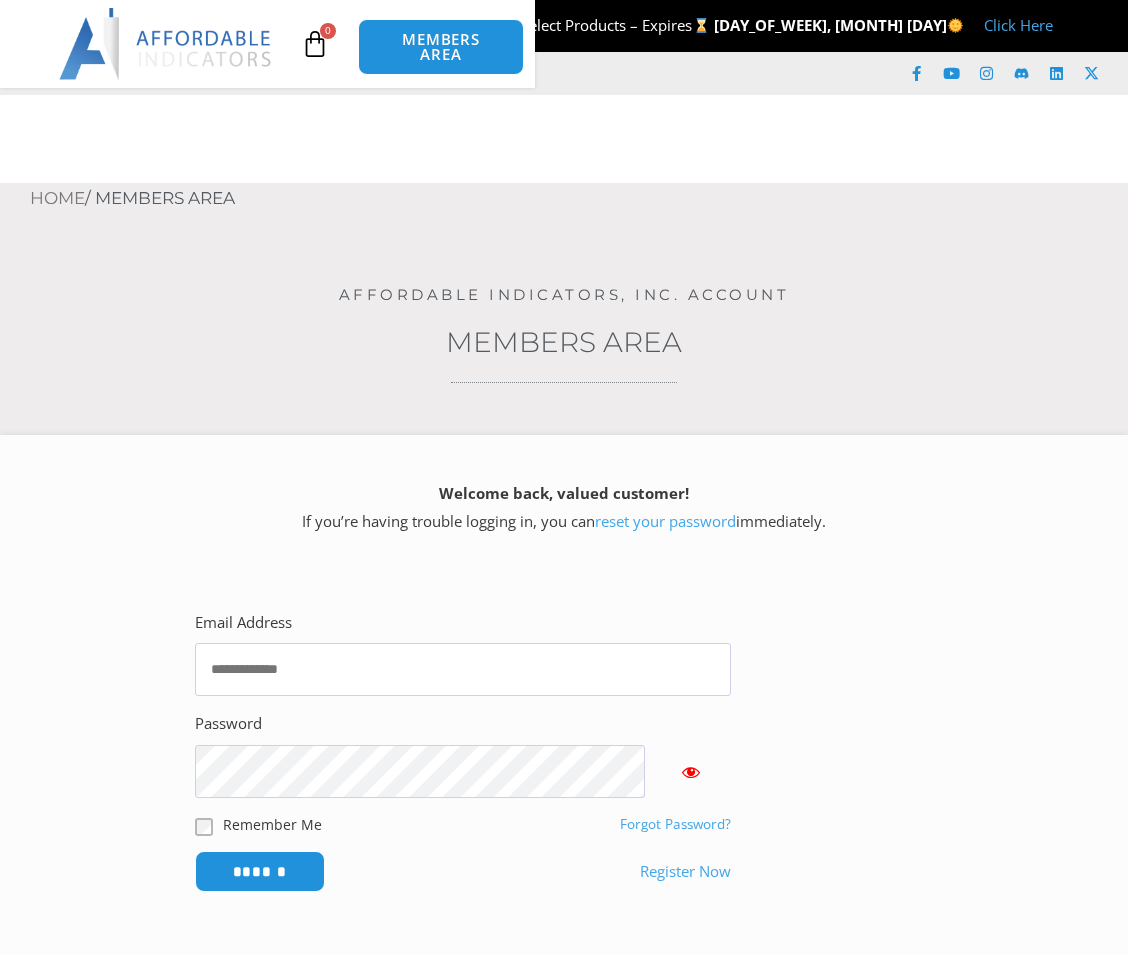 scroll, scrollTop: 0, scrollLeft: 0, axis: both 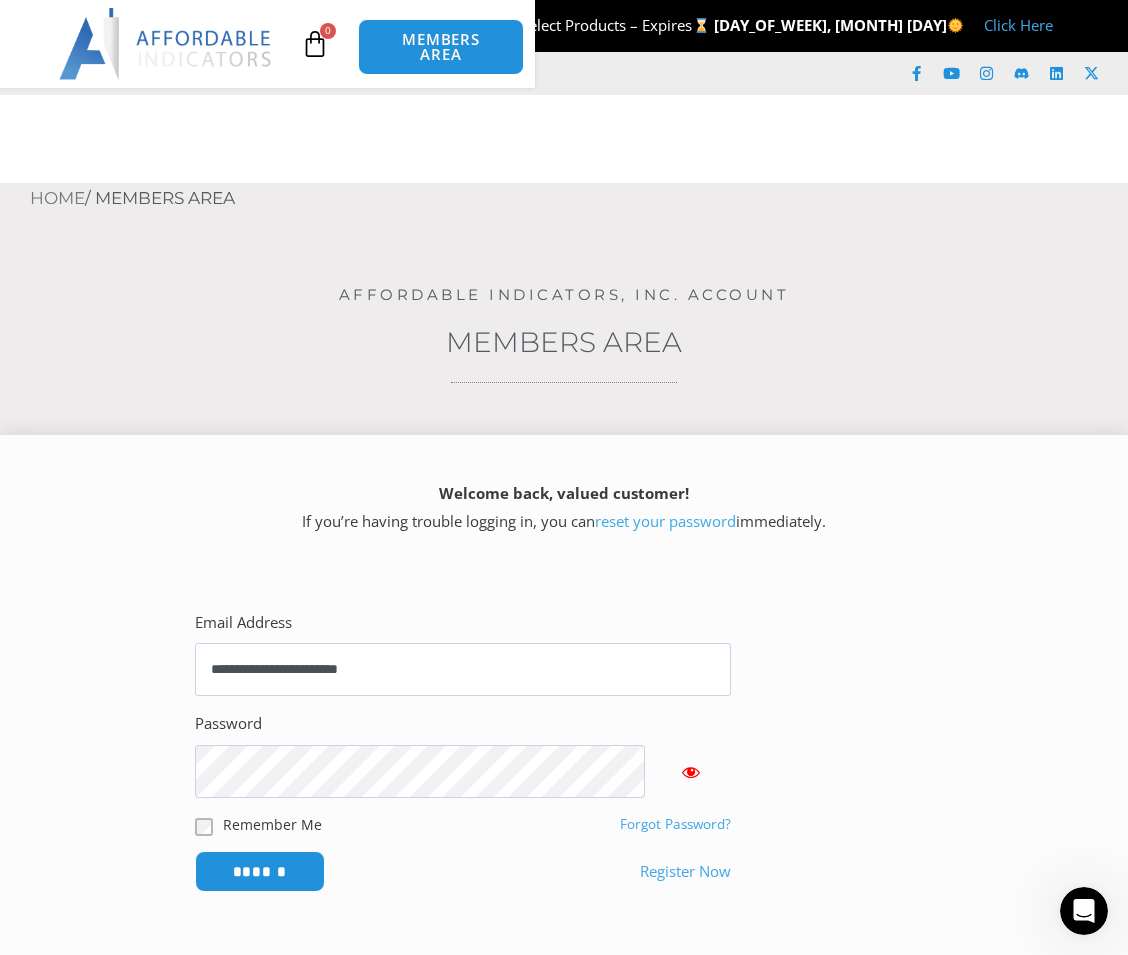 type on "**********" 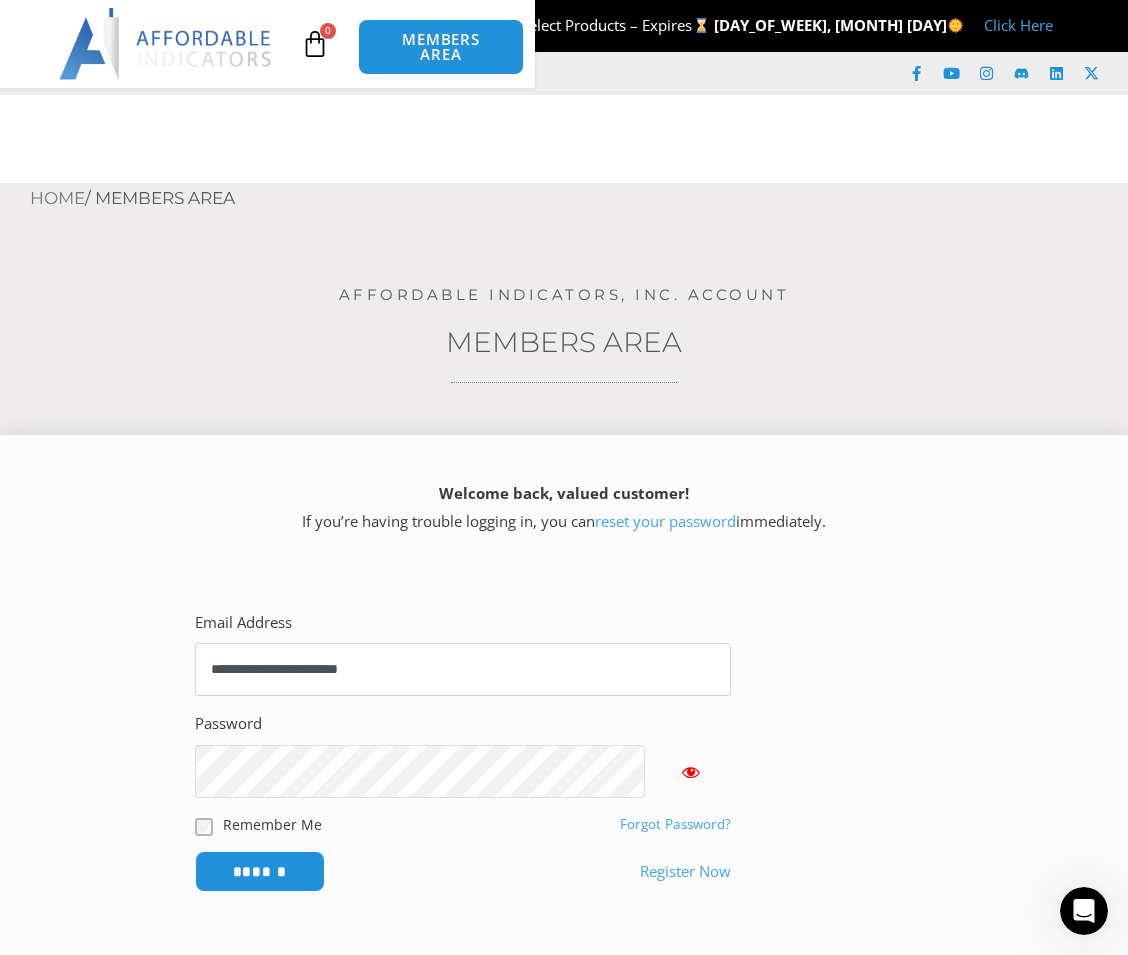 click on "******" at bounding box center (260, 871) 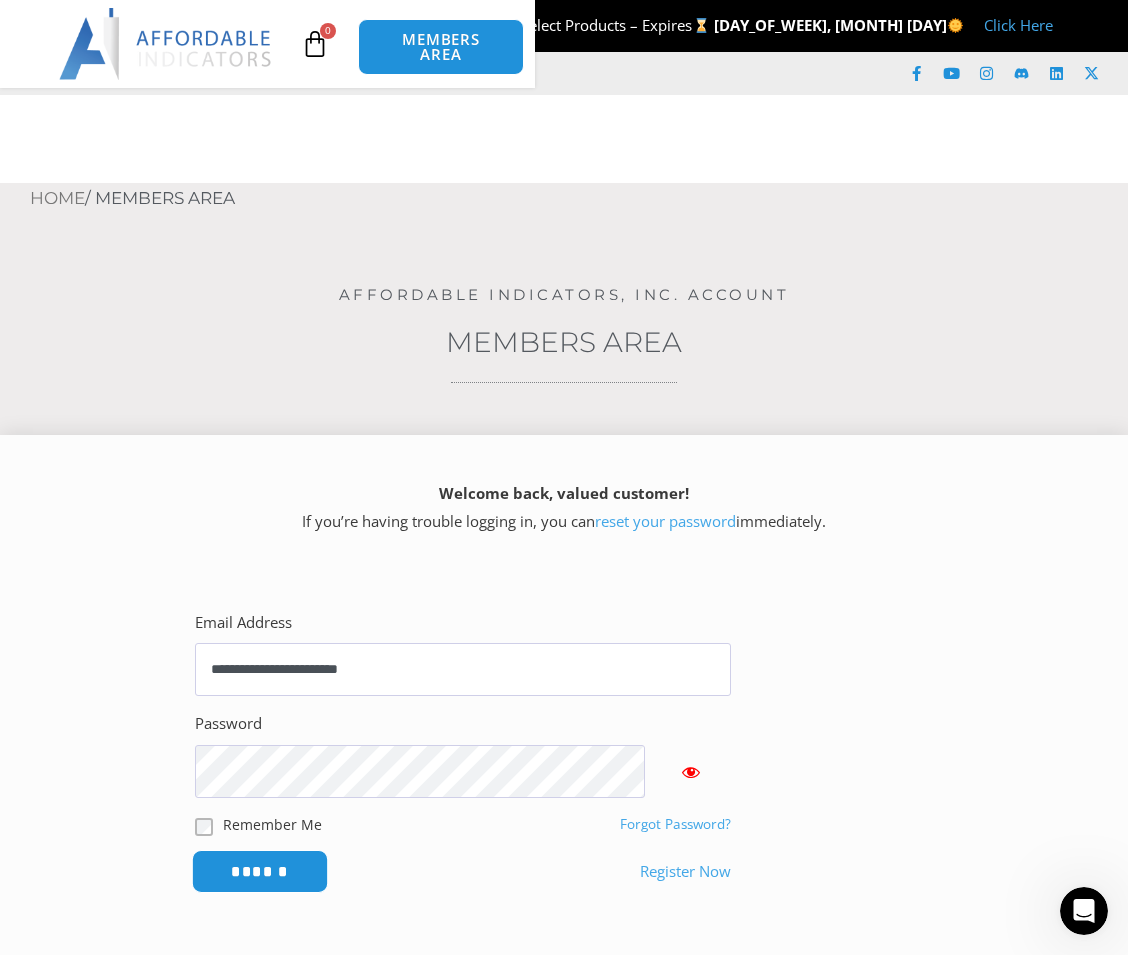 click on "******" at bounding box center (260, 871) 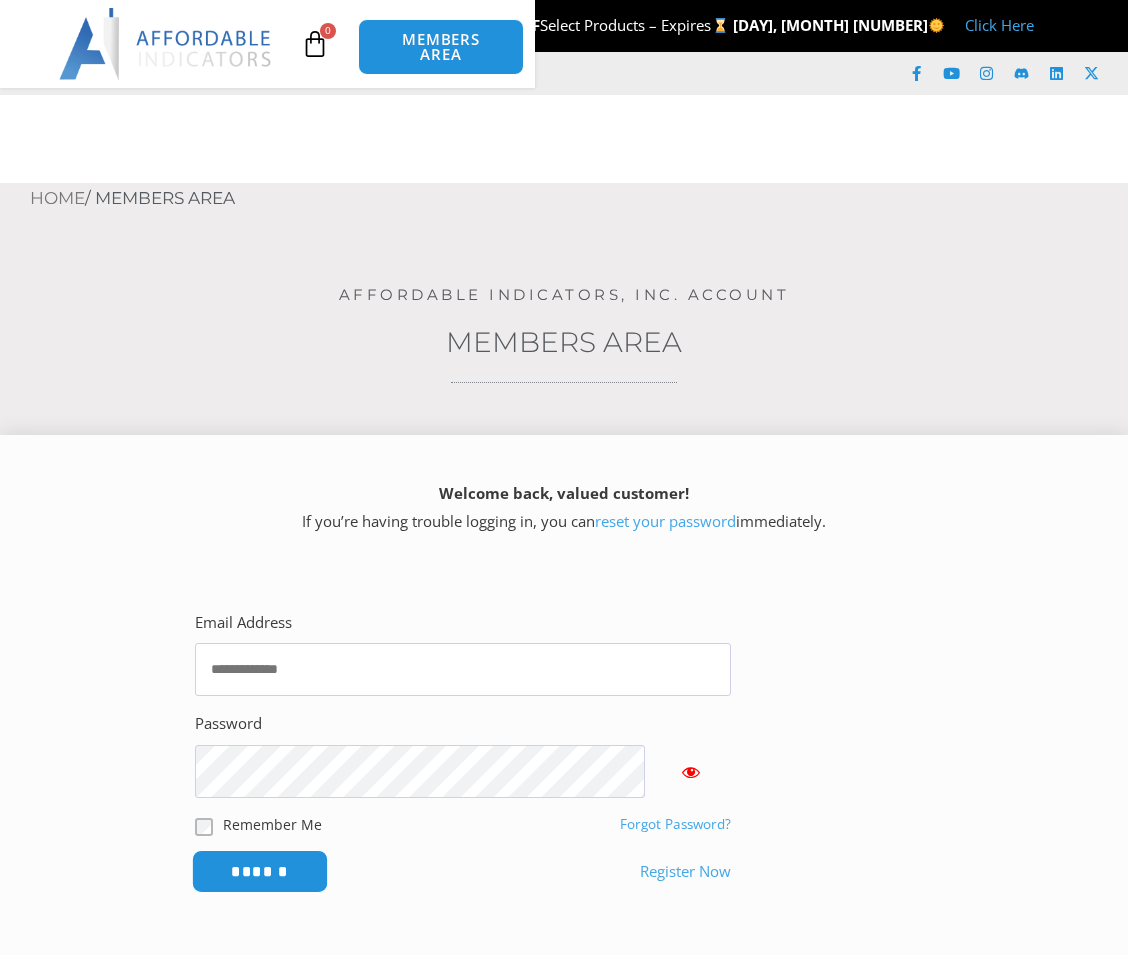 scroll, scrollTop: 0, scrollLeft: 0, axis: both 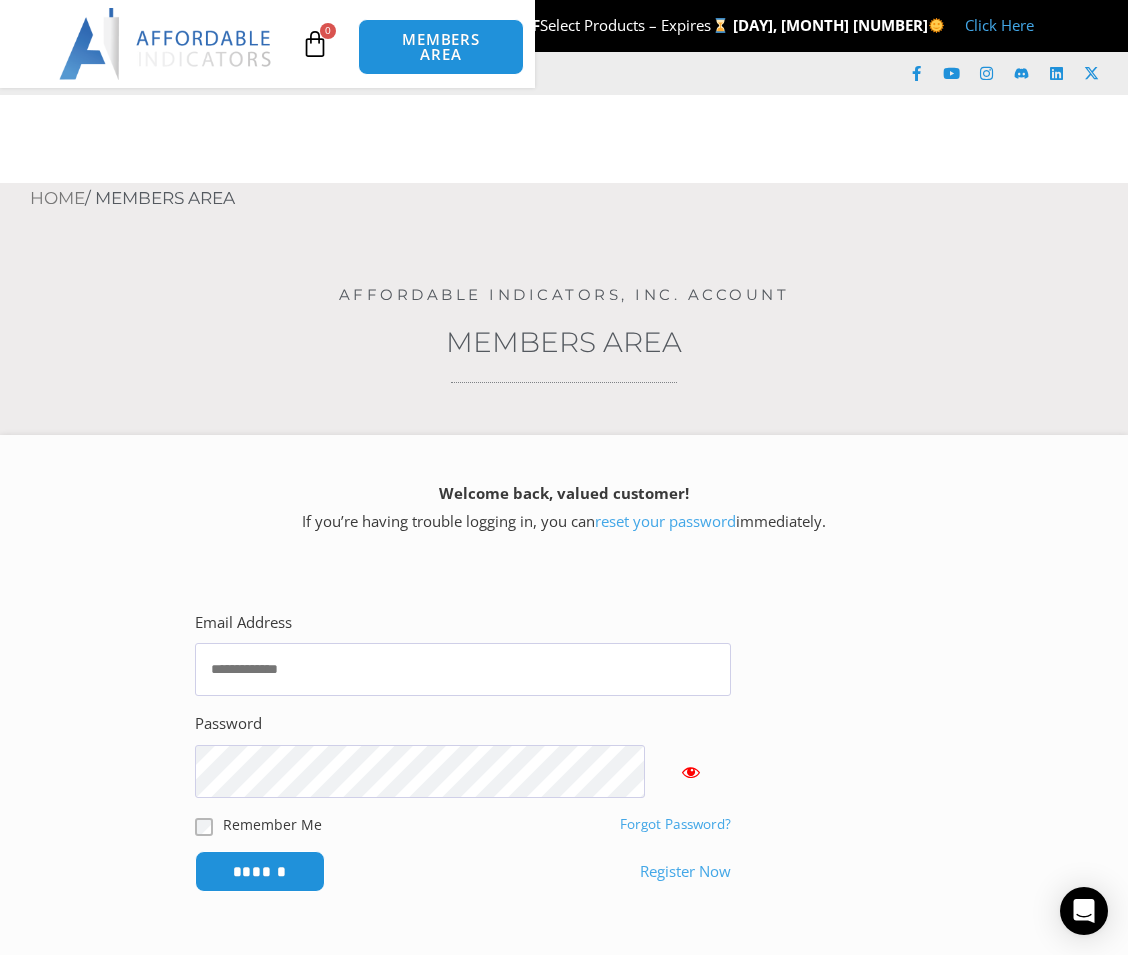 click on "Best Indicators" 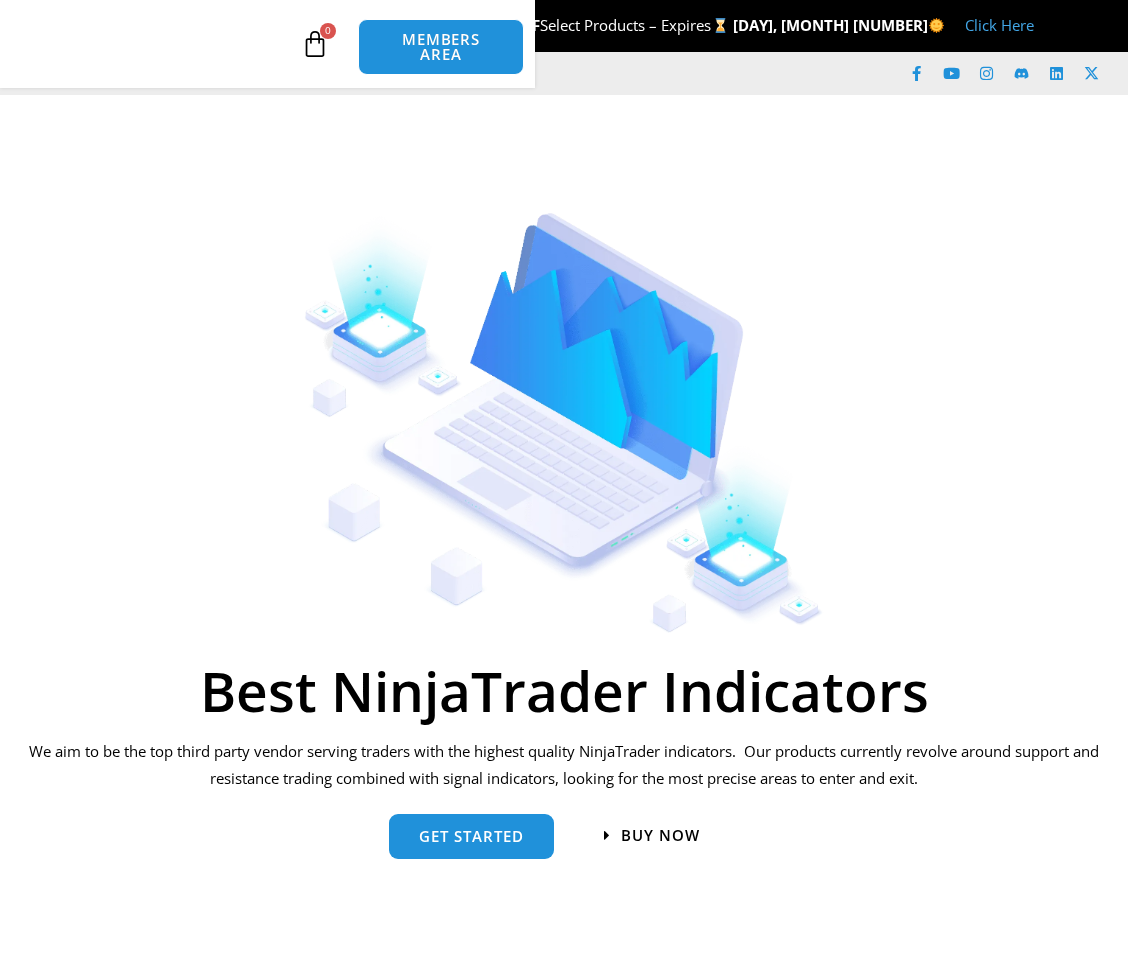 scroll, scrollTop: 0, scrollLeft: 0, axis: both 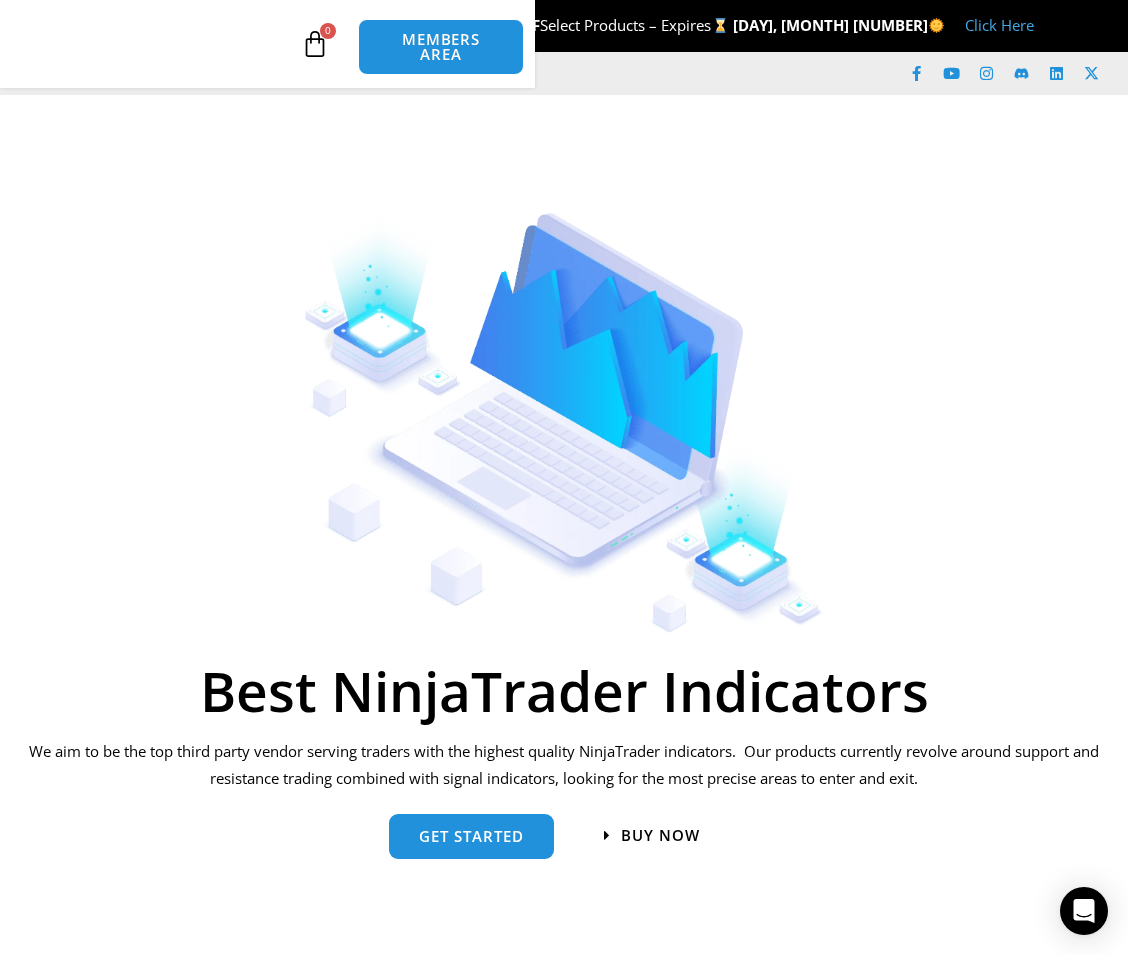 click on "Custom Indicators" 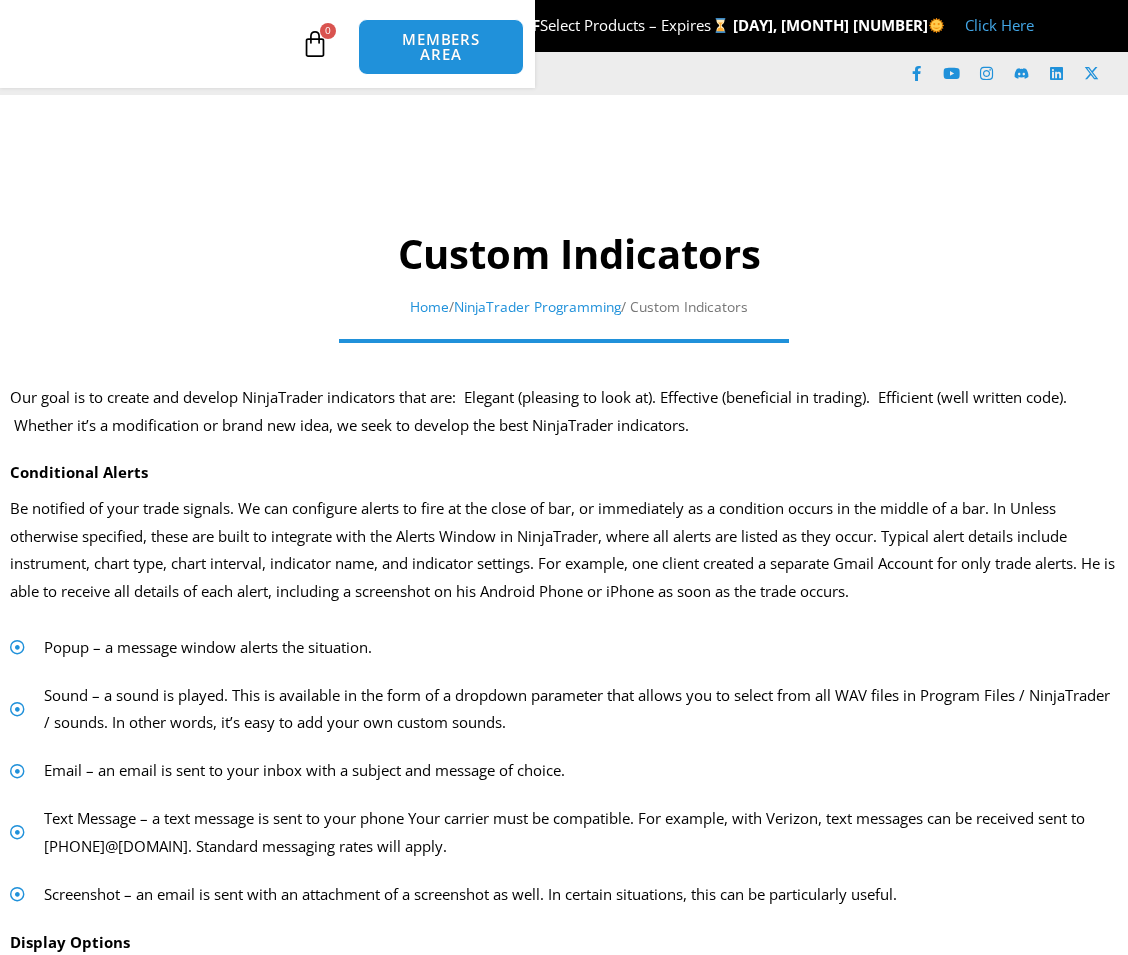 scroll, scrollTop: 0, scrollLeft: 0, axis: both 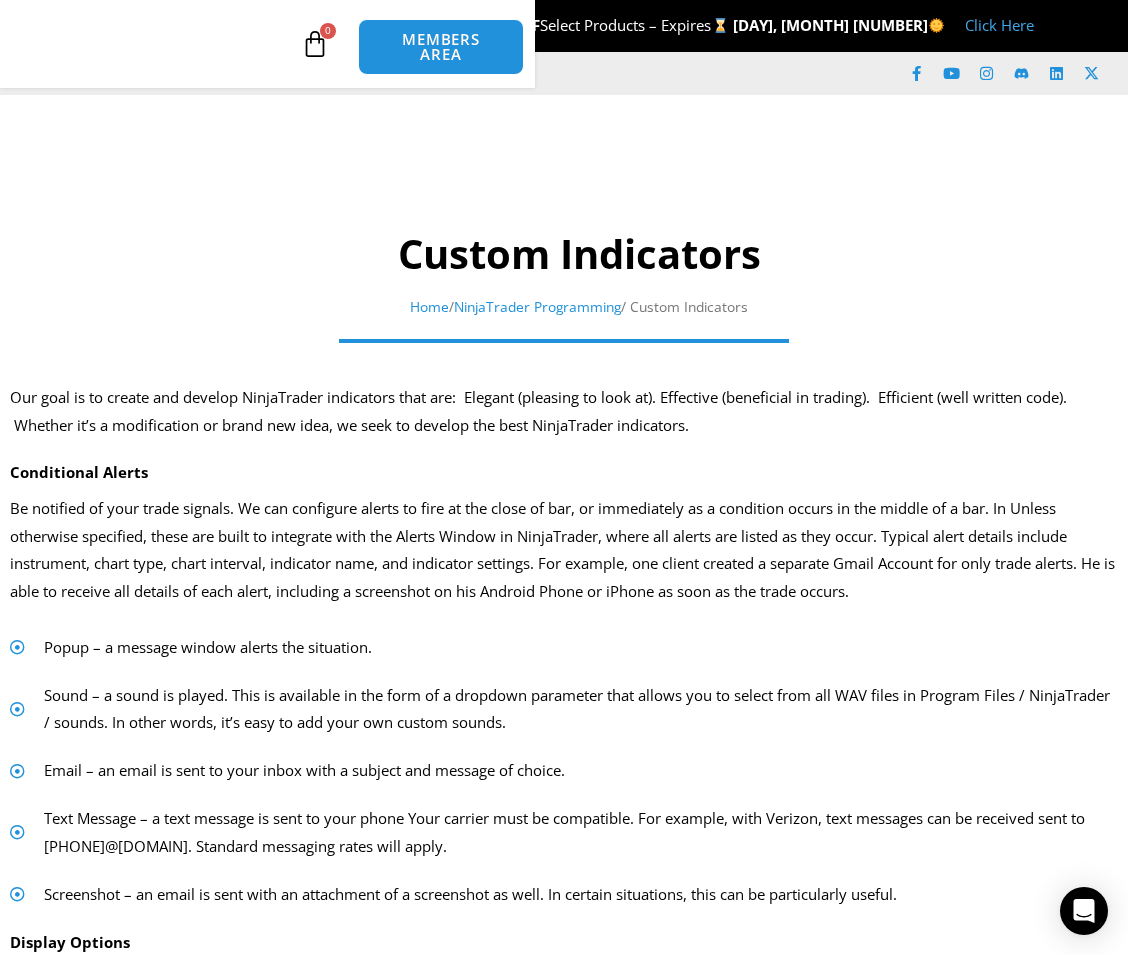 click on "NinjaTrader Products" 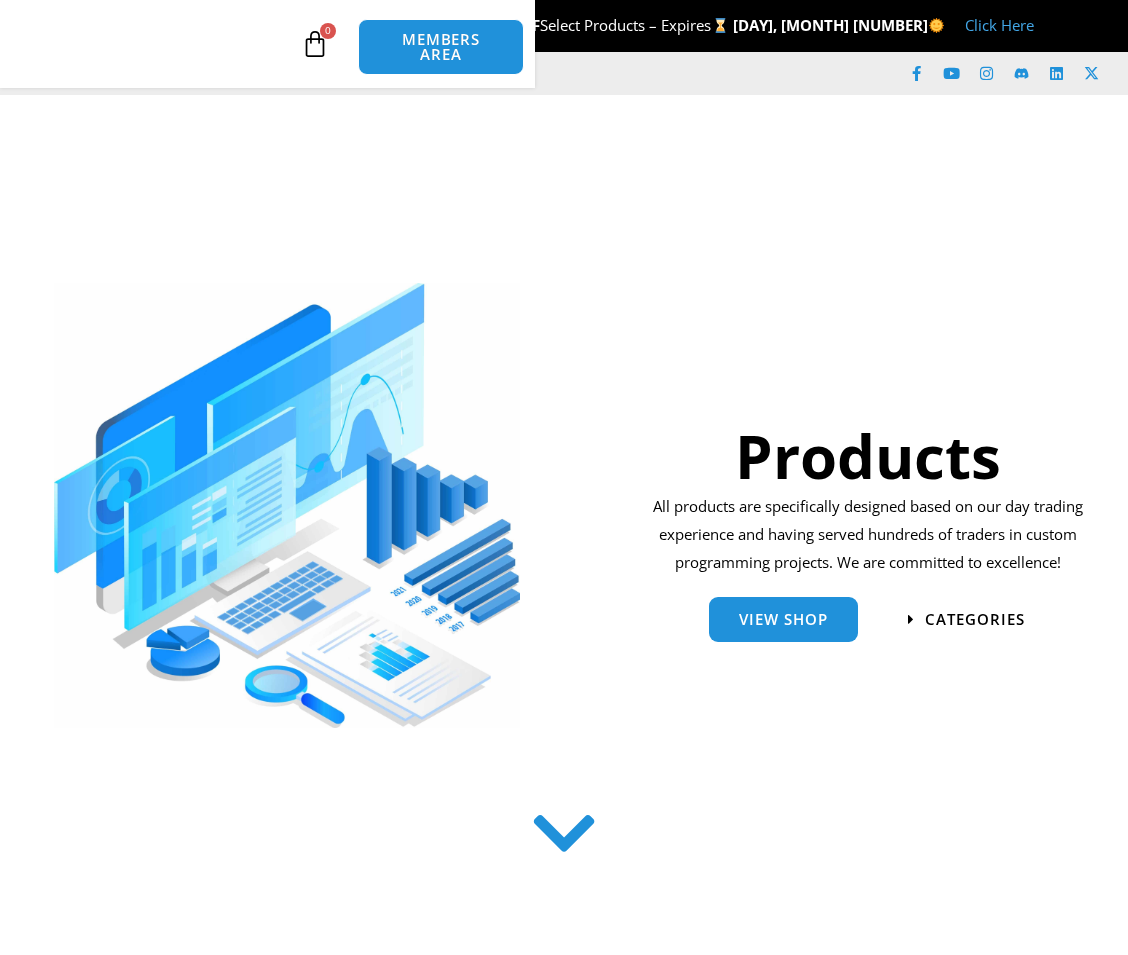 scroll, scrollTop: 0, scrollLeft: 0, axis: both 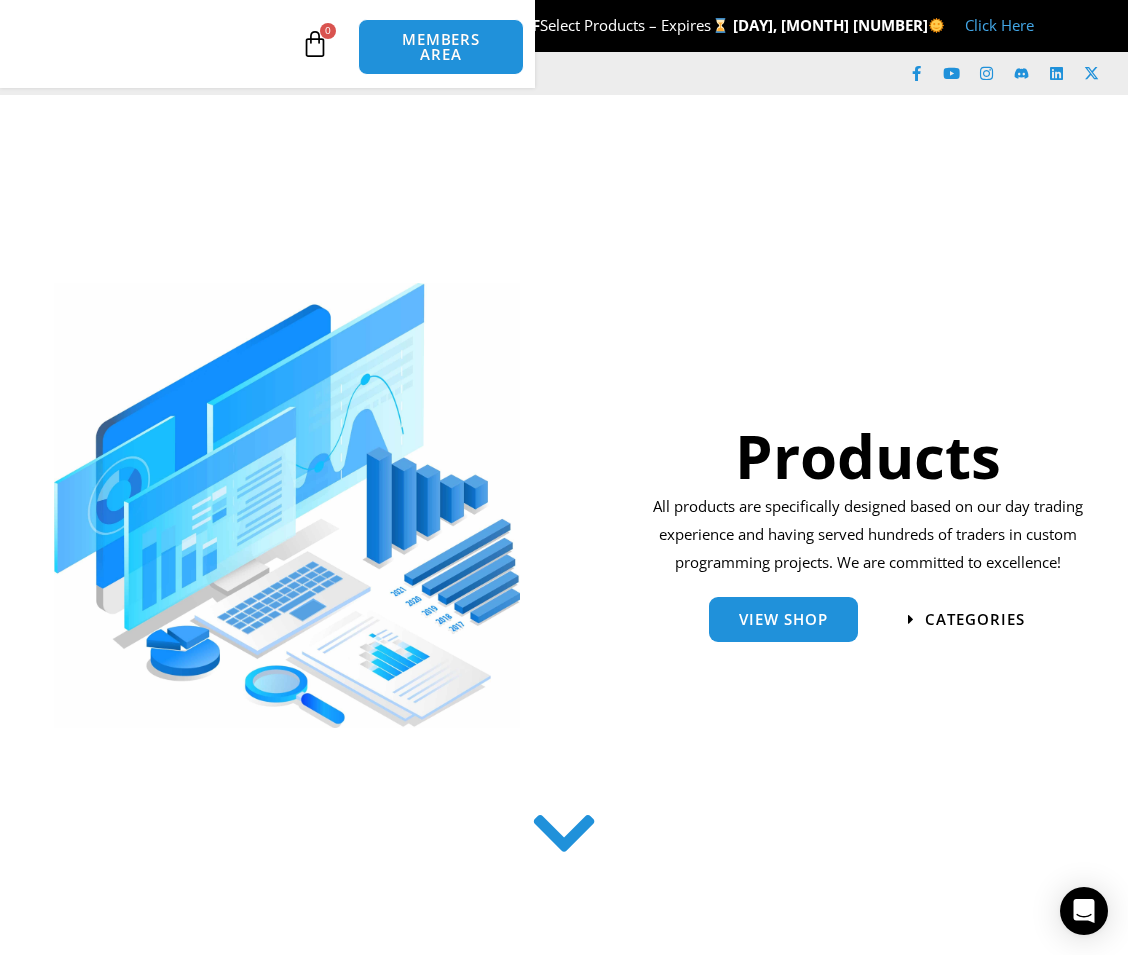 click on "Impact Order Flow" 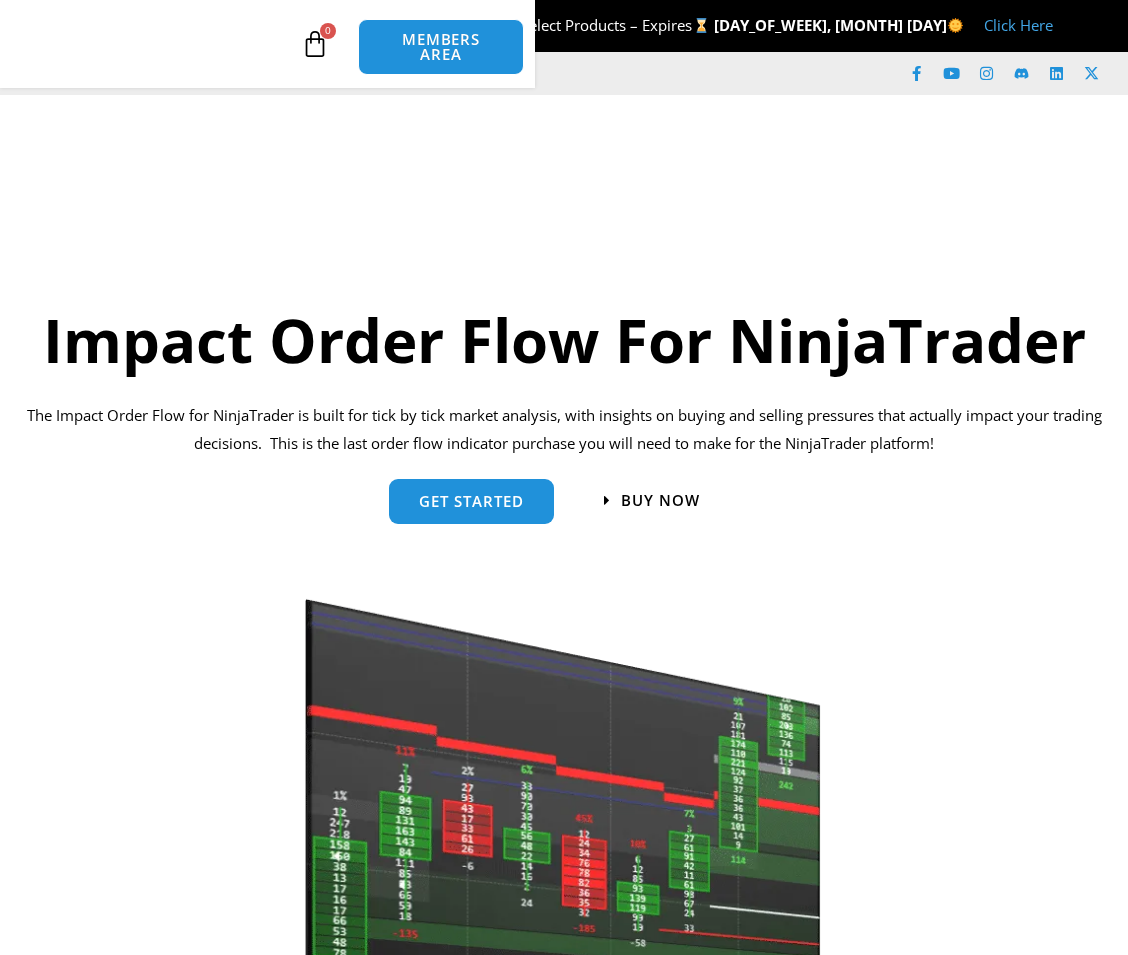 scroll, scrollTop: 0, scrollLeft: 0, axis: both 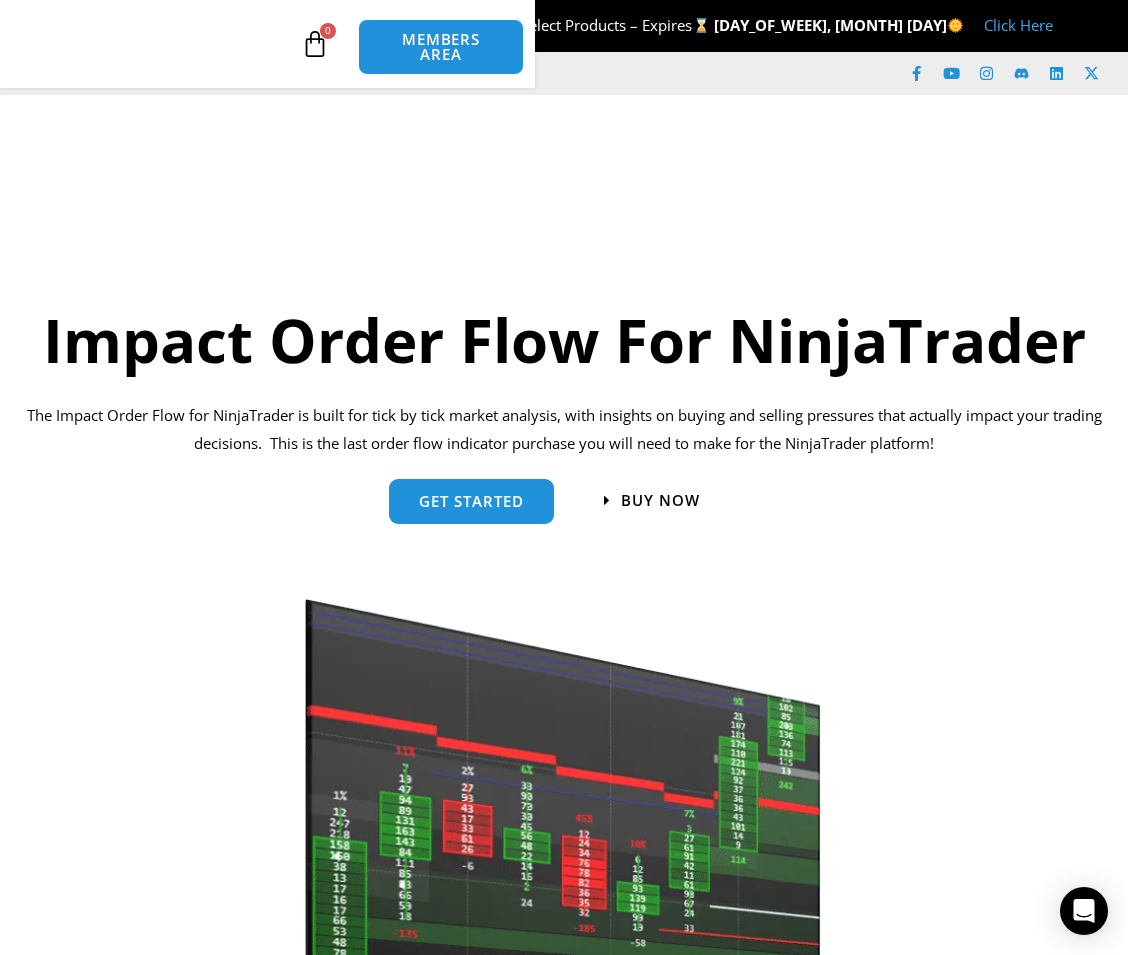 click on "MEMBERS AREA" at bounding box center (0, 0) 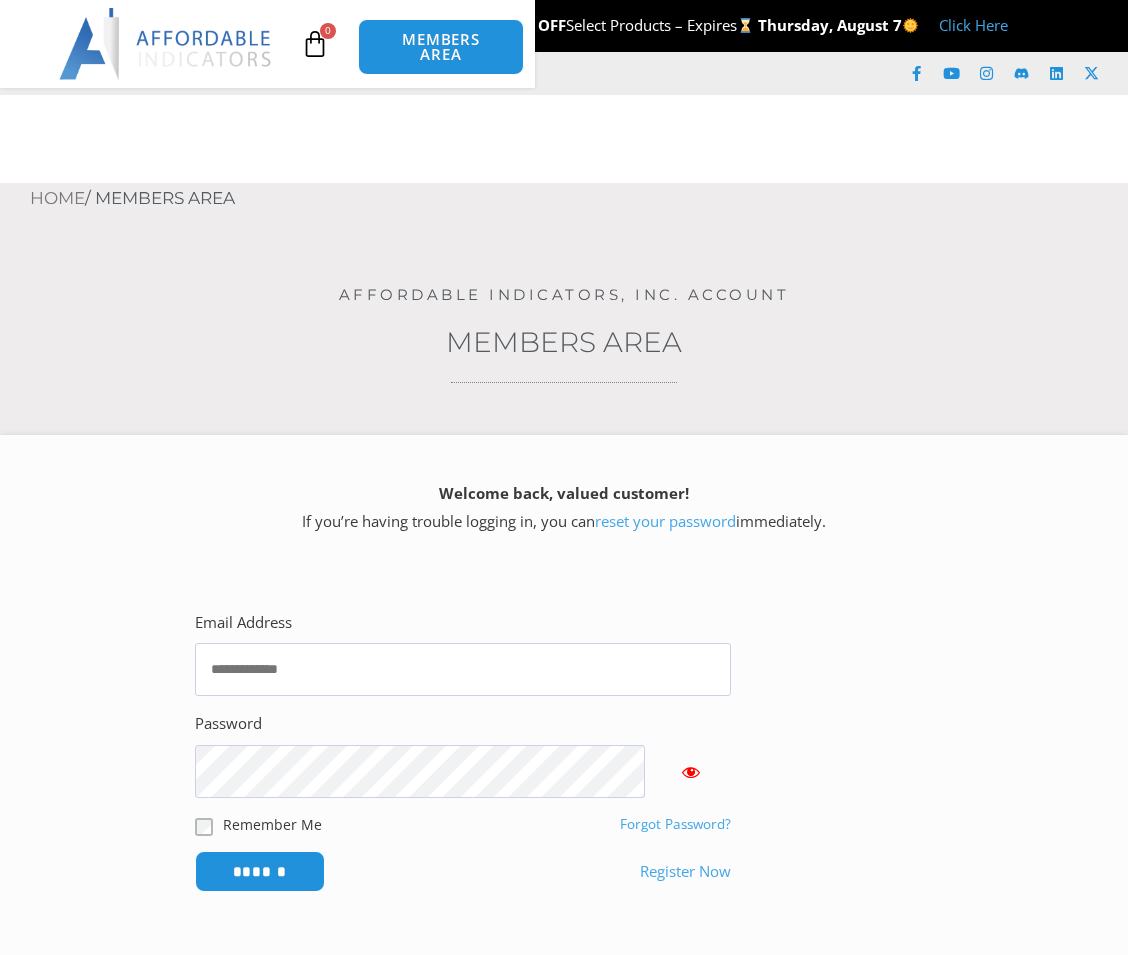 scroll, scrollTop: 0, scrollLeft: 0, axis: both 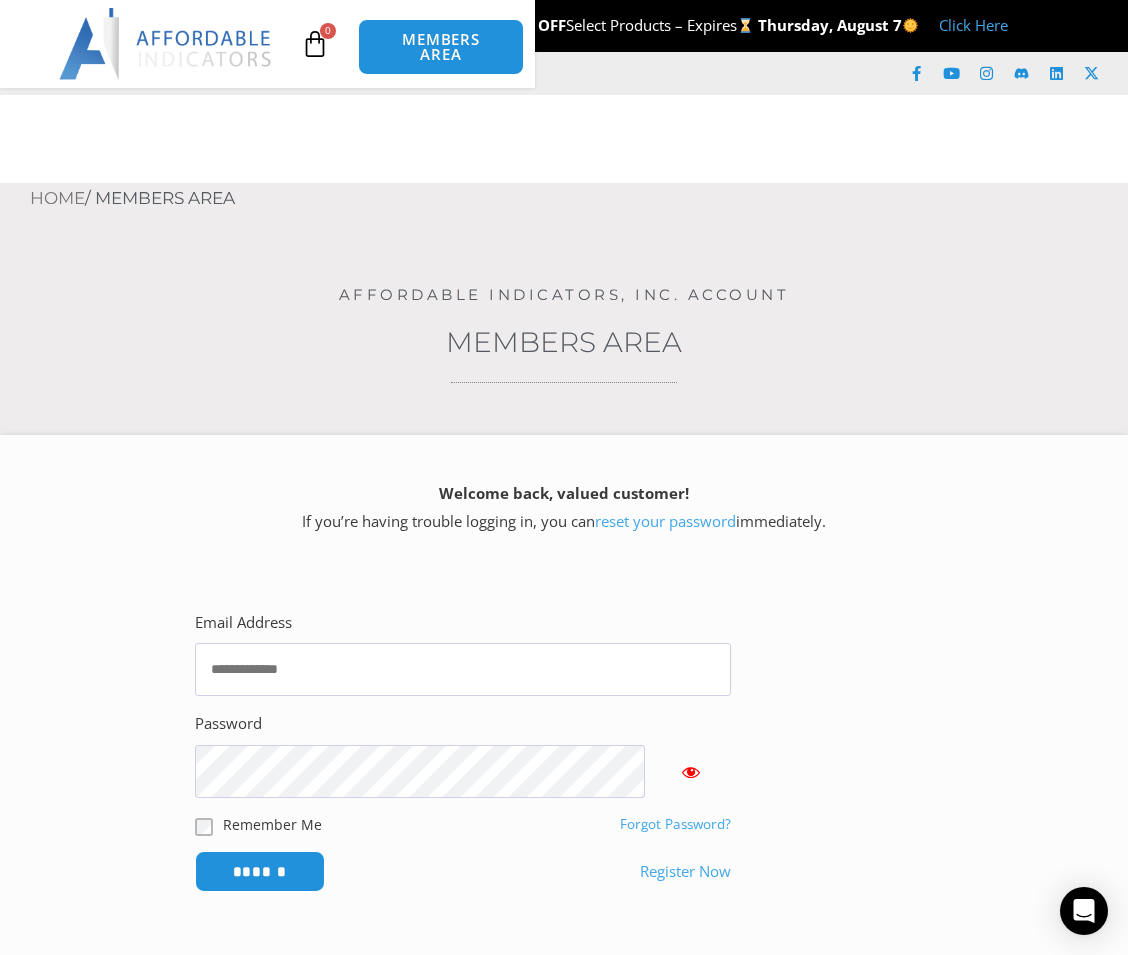click at bounding box center [564, 382] 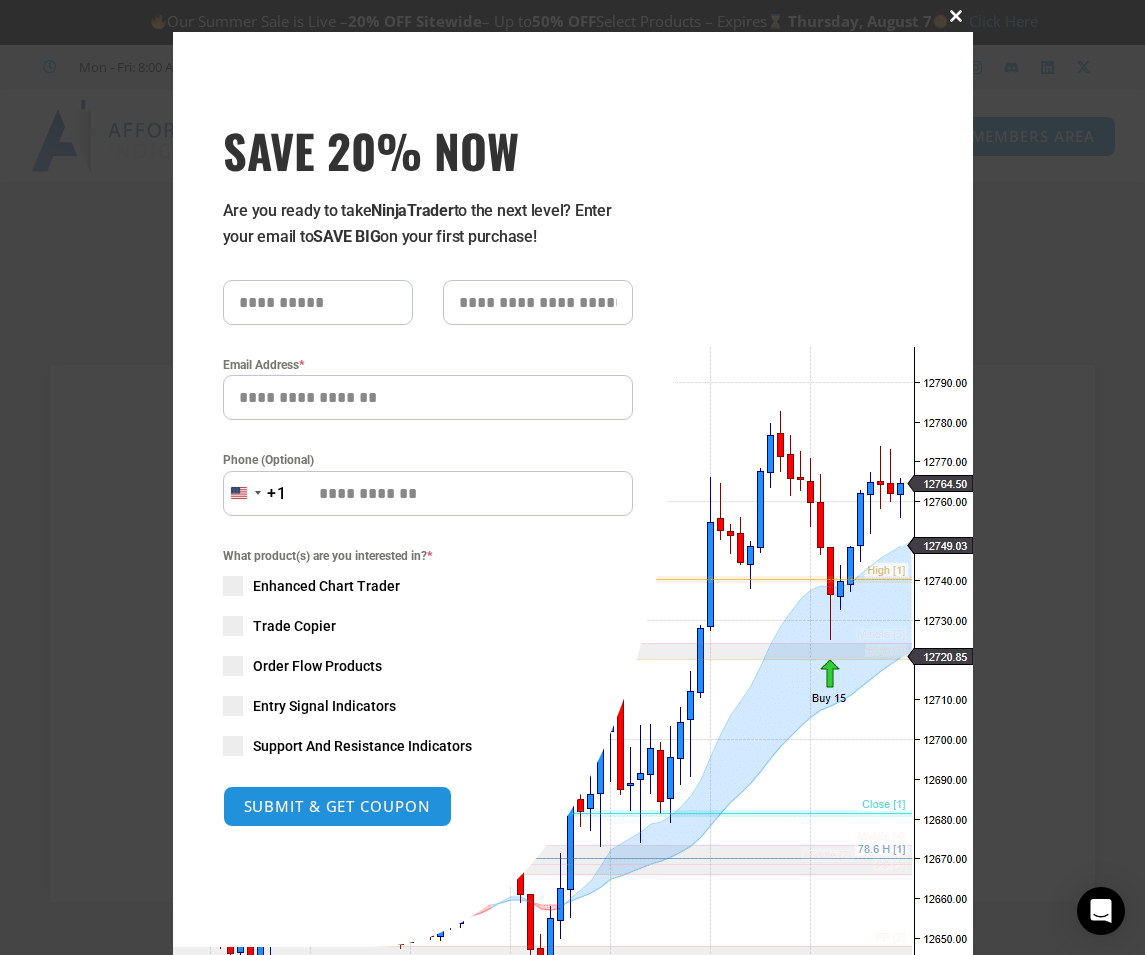 click on "Close this module" at bounding box center [957, 16] 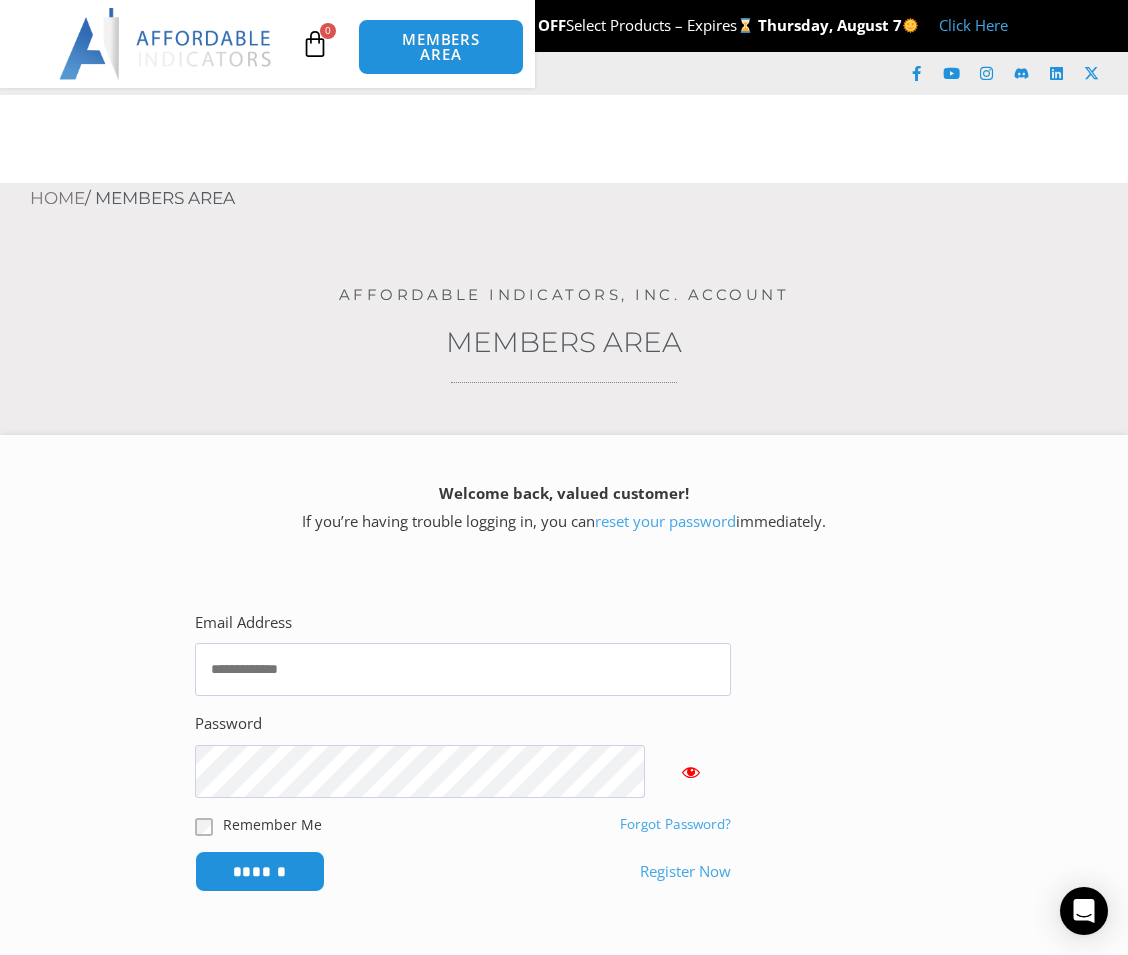 click on "Members Area" at bounding box center (564, 342) 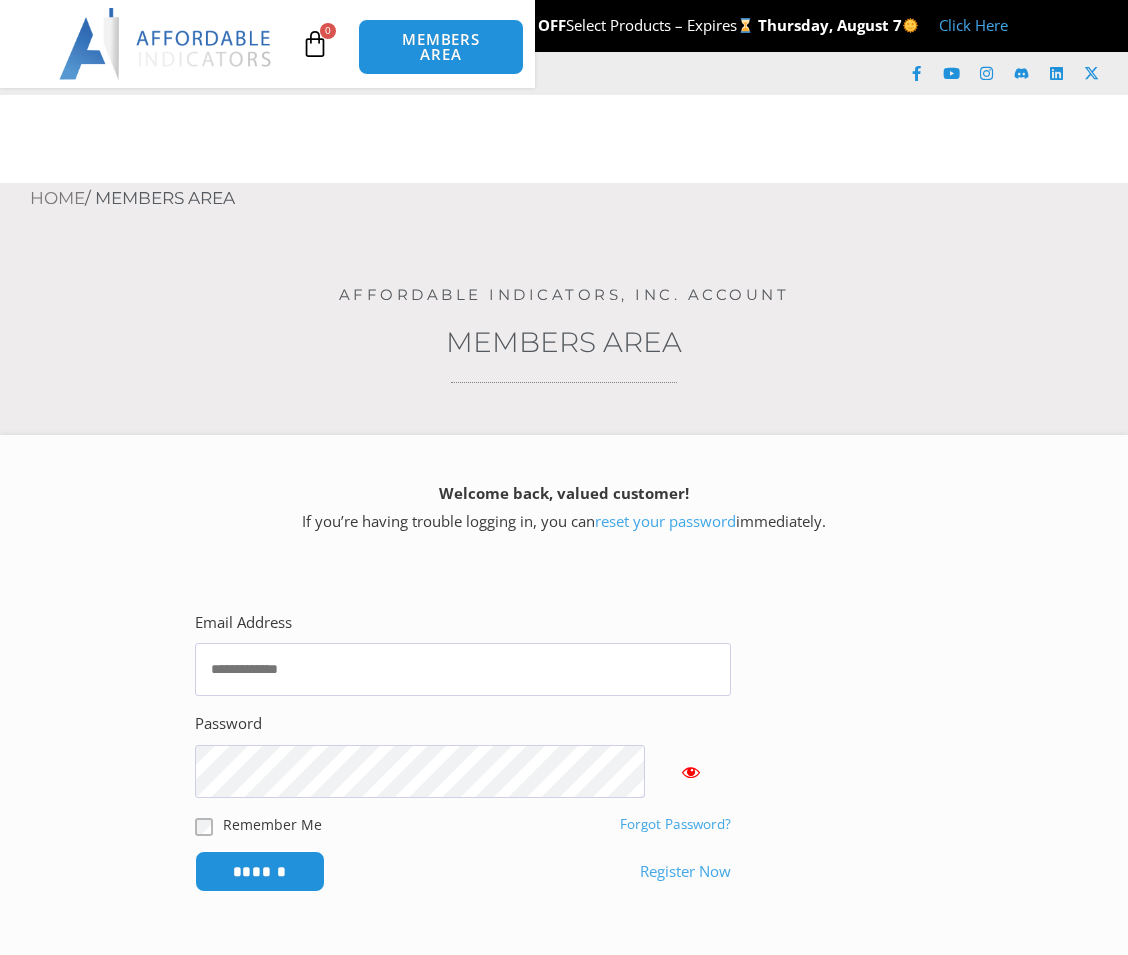 scroll, scrollTop: 0, scrollLeft: 0, axis: both 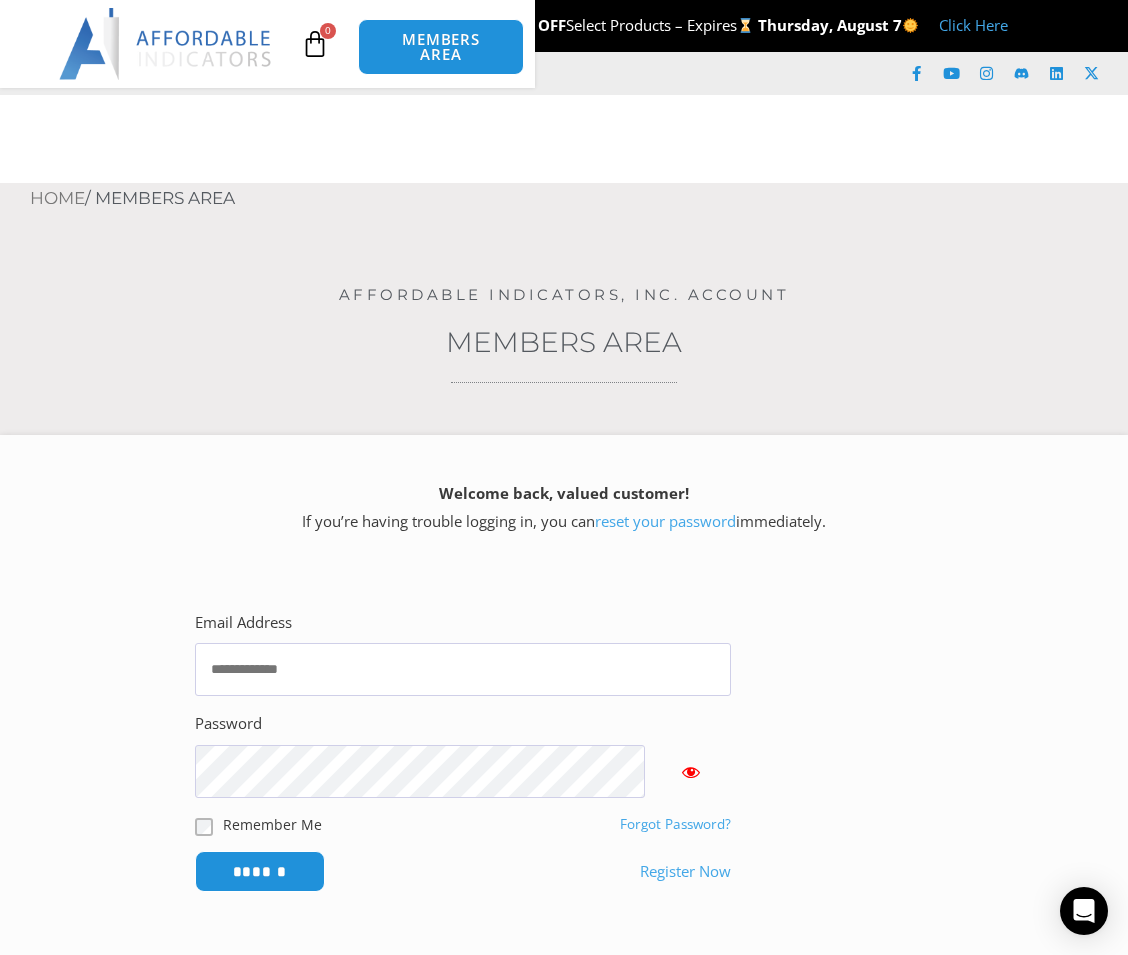 click on "MEMBERS AREA" at bounding box center (0, 0) 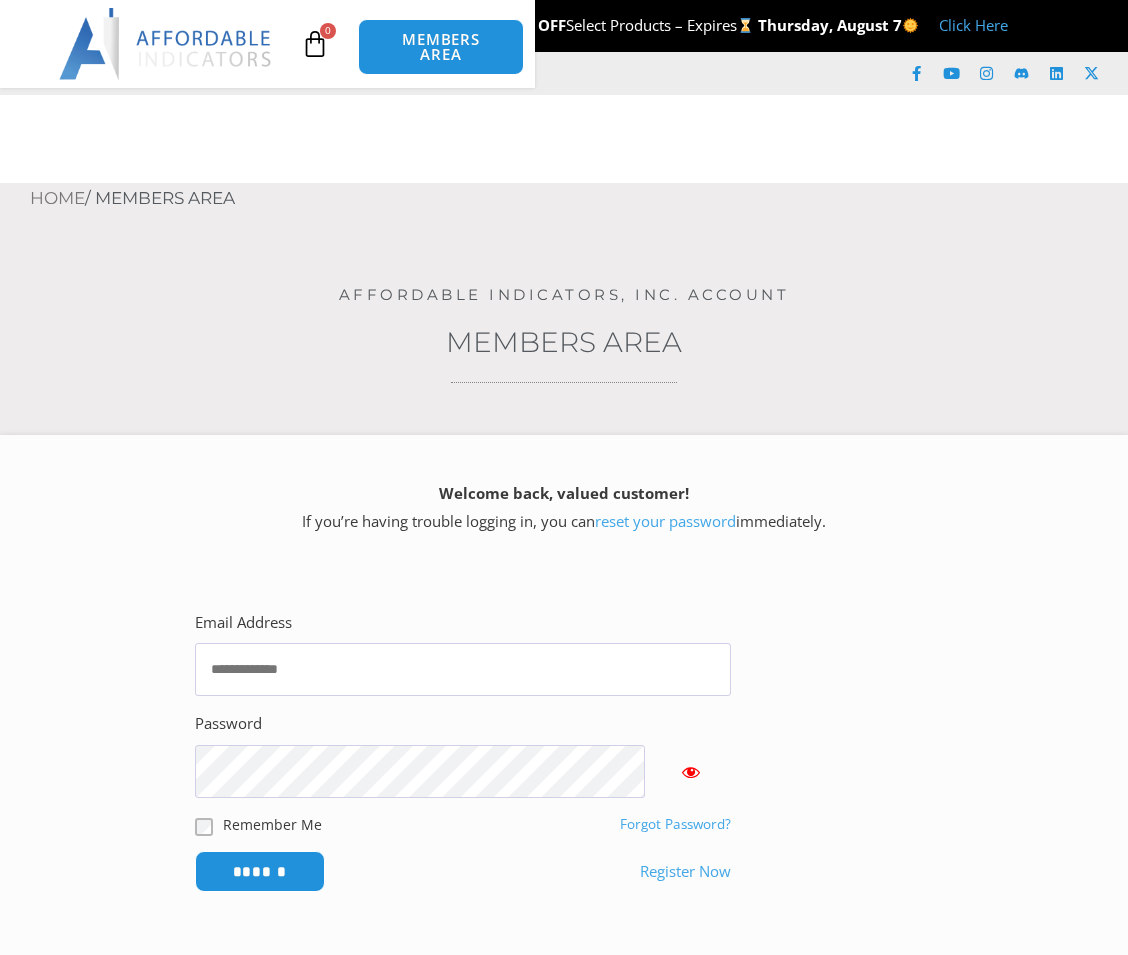 scroll, scrollTop: 0, scrollLeft: 0, axis: both 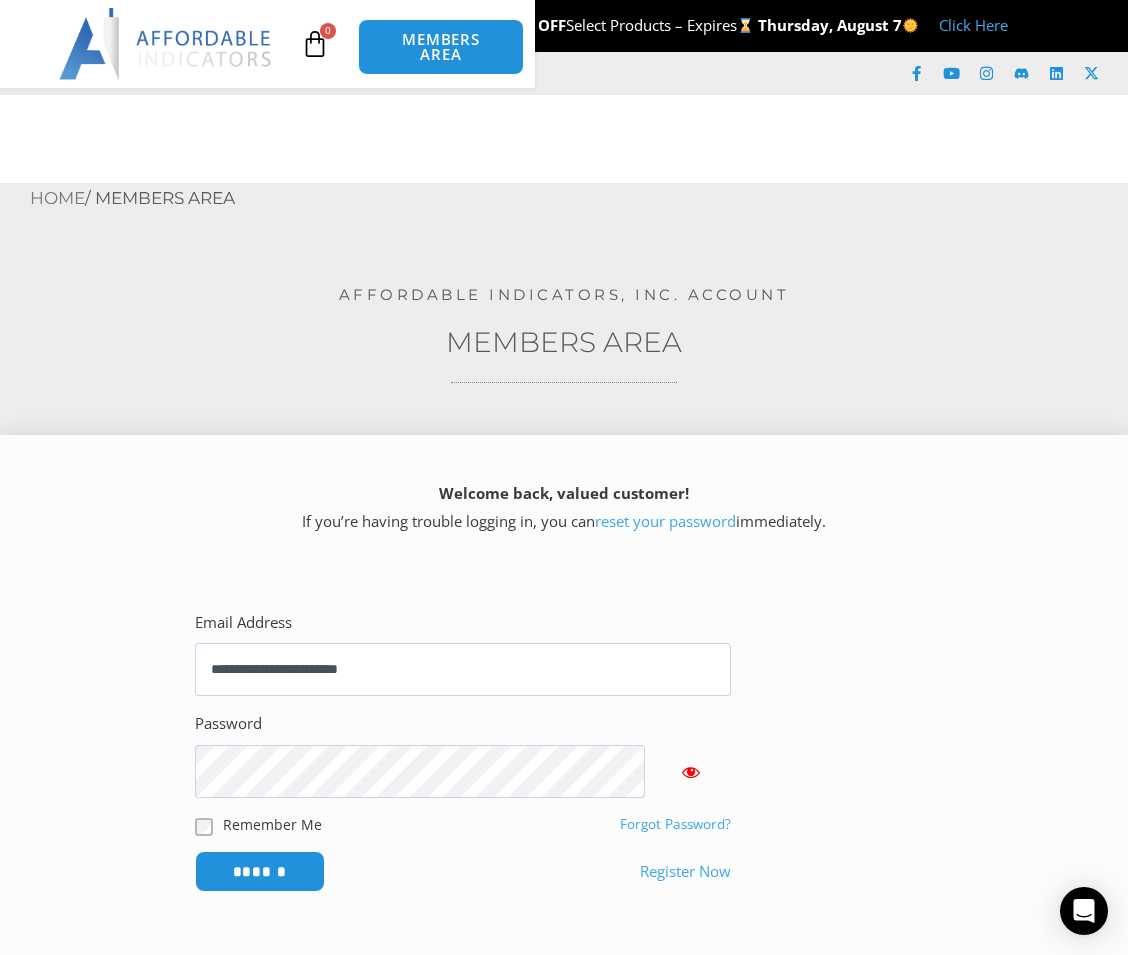 type on "**********" 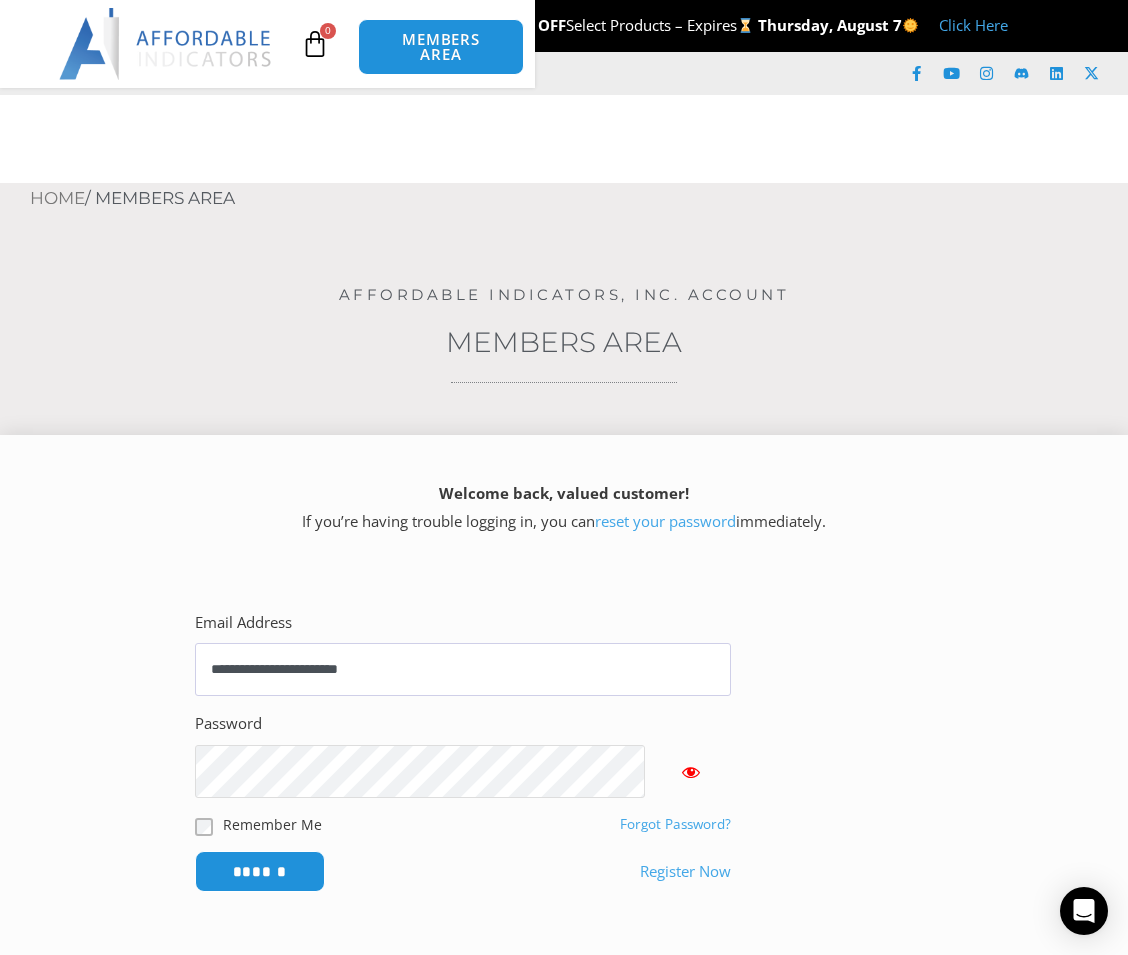 click on "******" at bounding box center [260, 871] 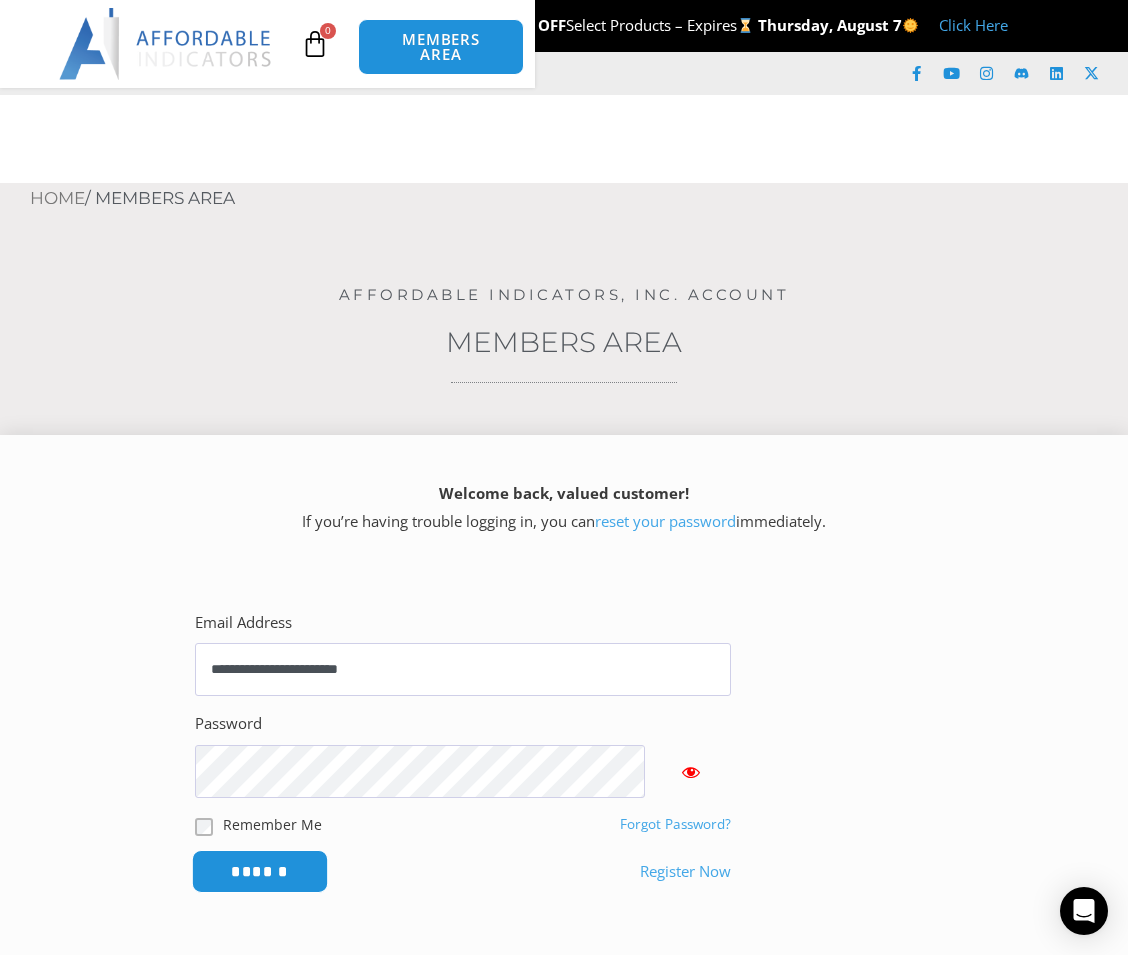 click on "******" at bounding box center (260, 871) 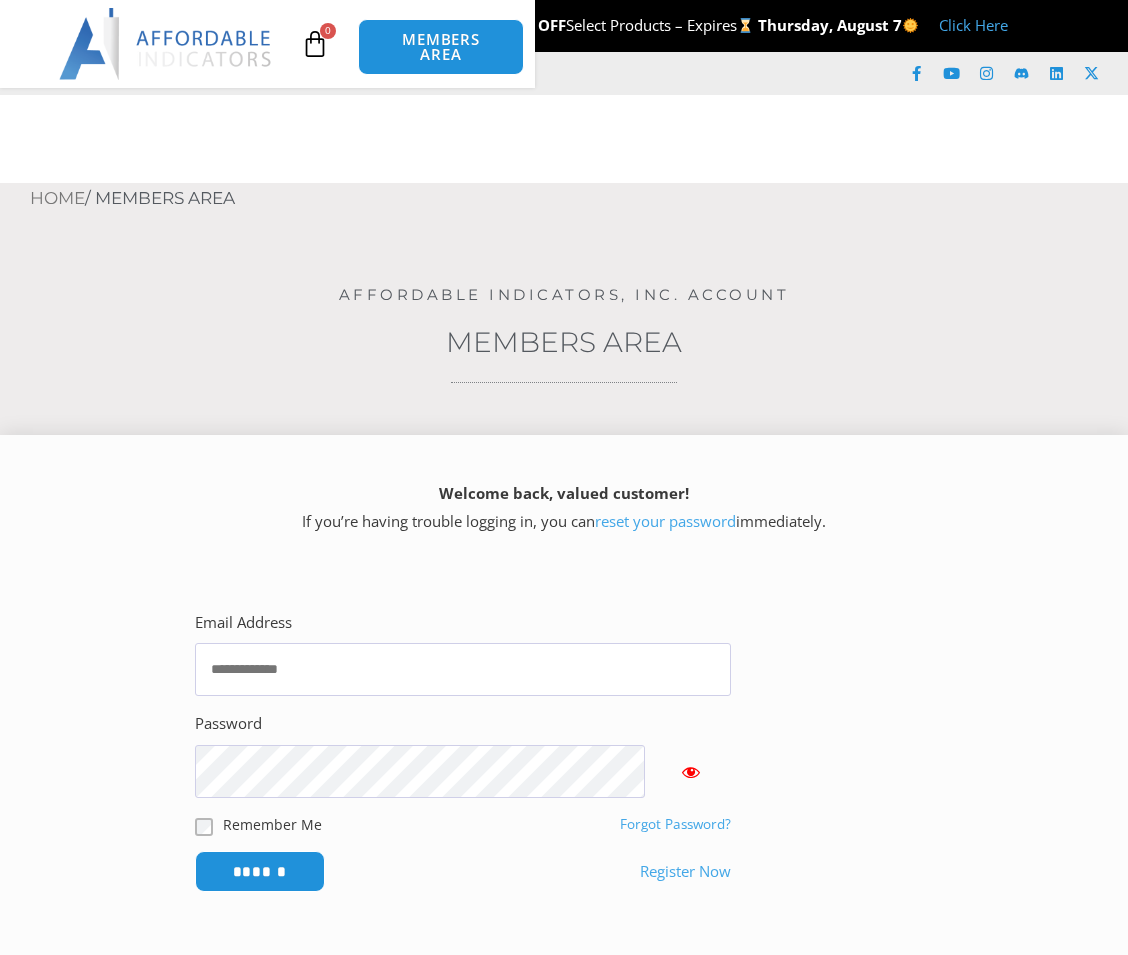 scroll, scrollTop: 0, scrollLeft: 0, axis: both 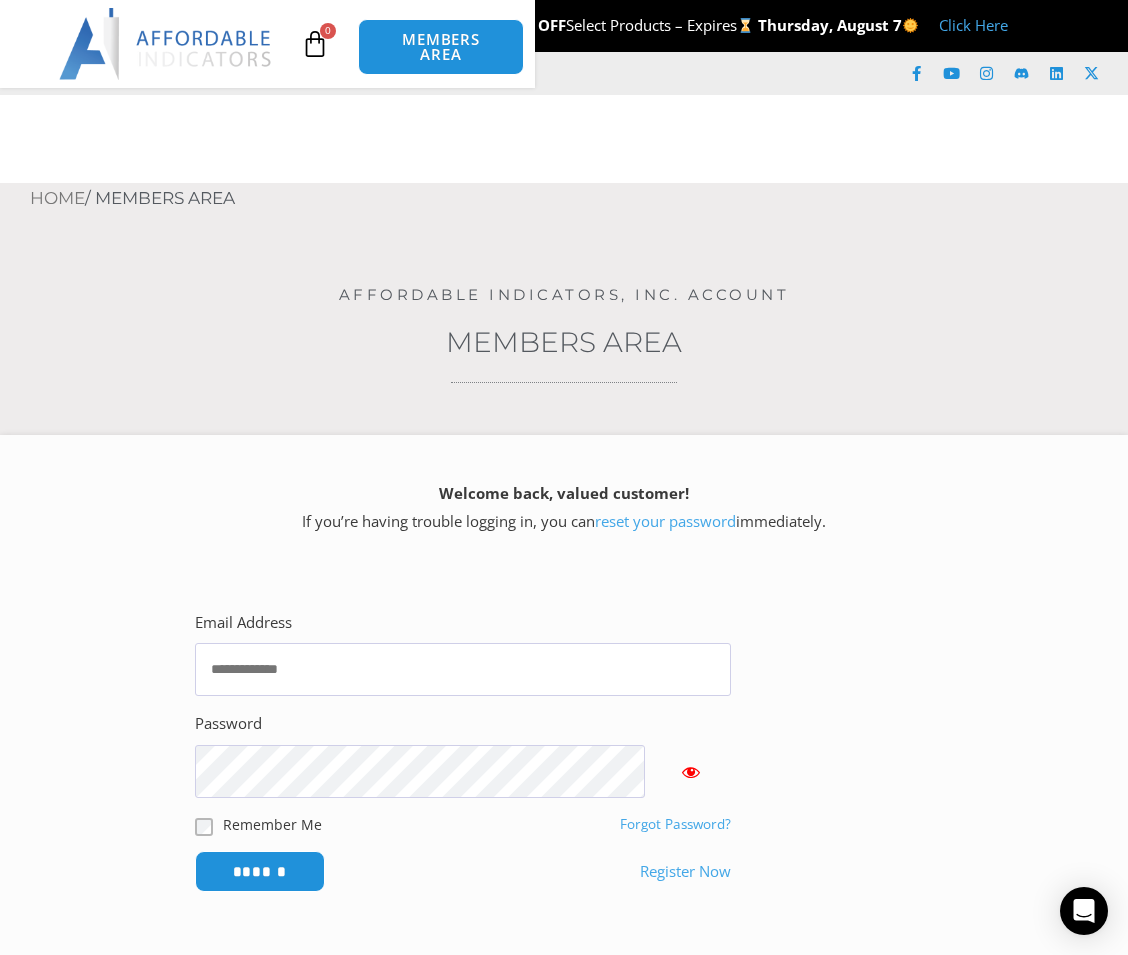 click on "MEMBERS AREA" at bounding box center [0, 0] 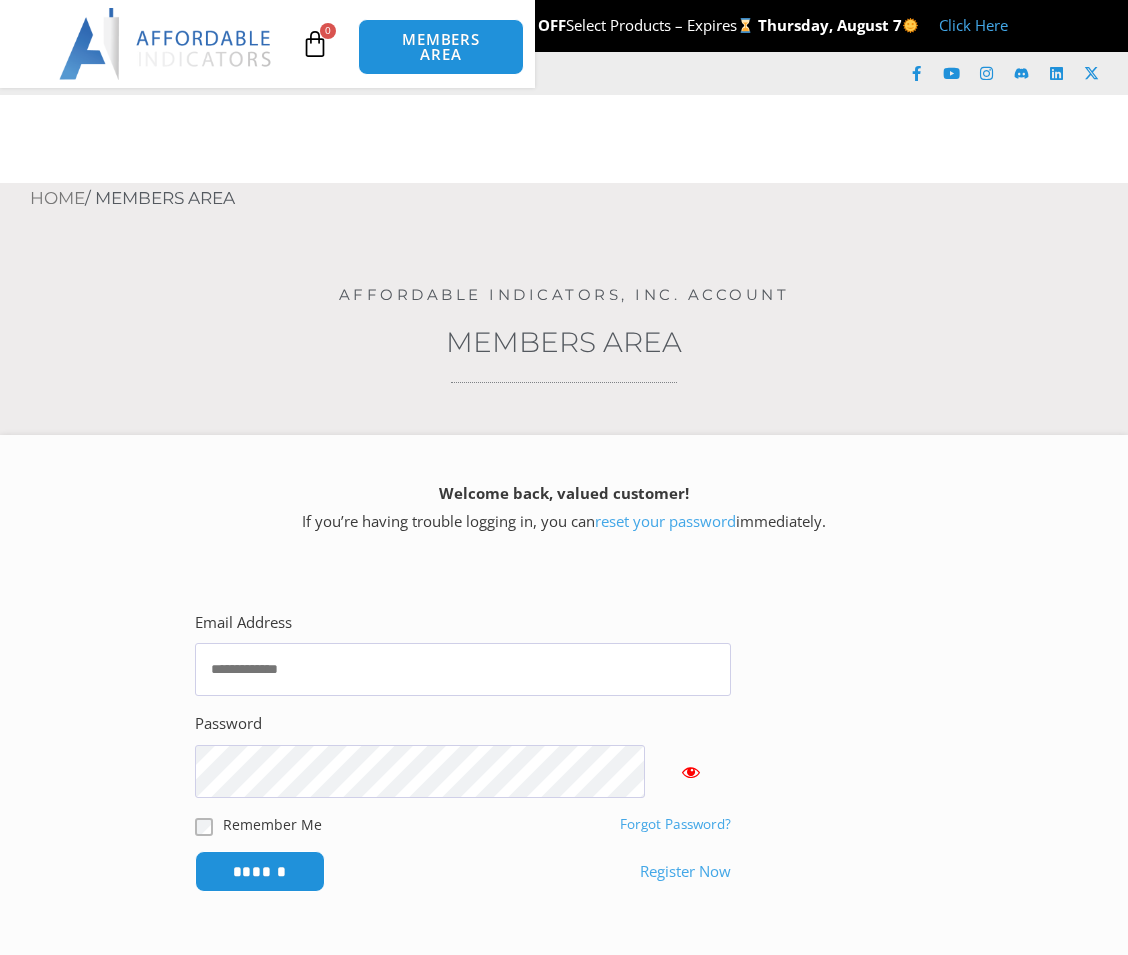 scroll, scrollTop: 0, scrollLeft: 0, axis: both 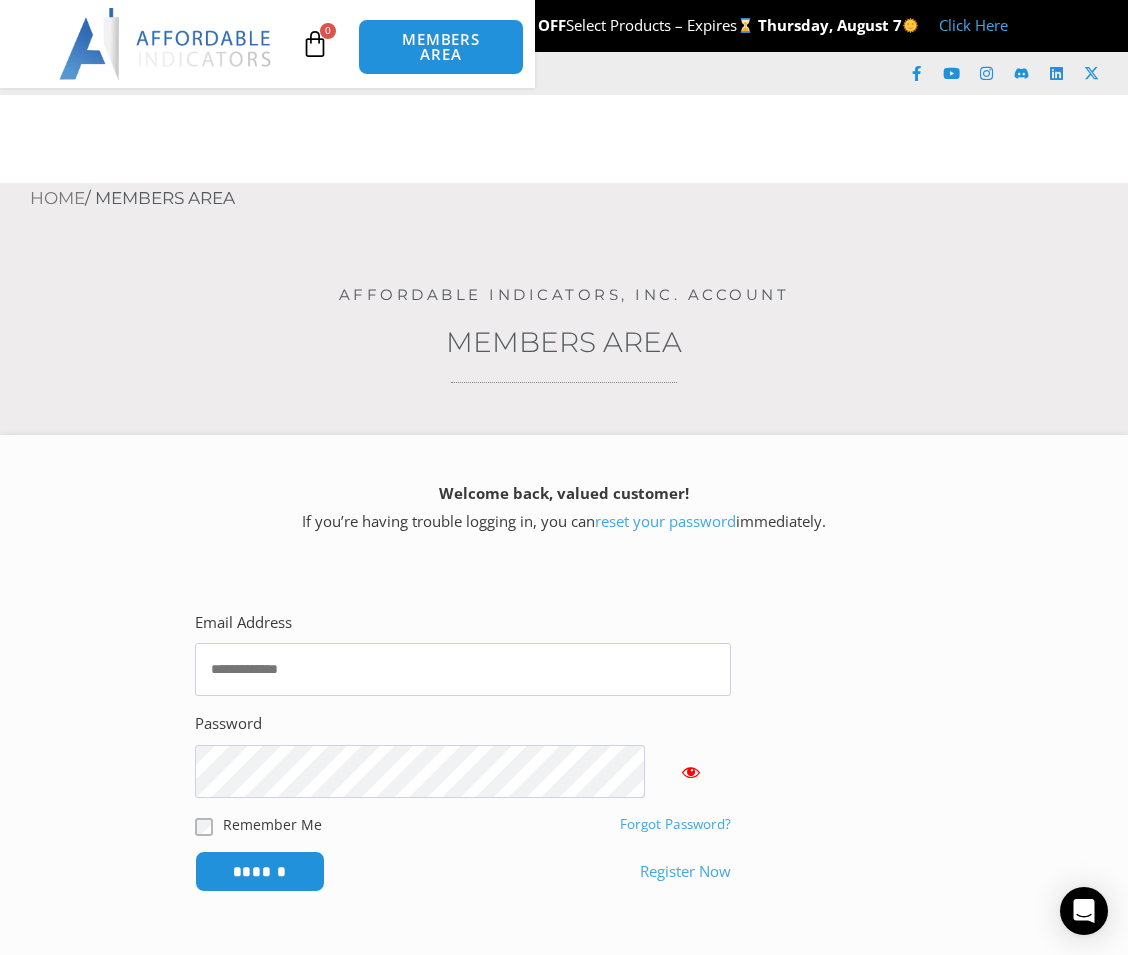 click at bounding box center (0, 0) 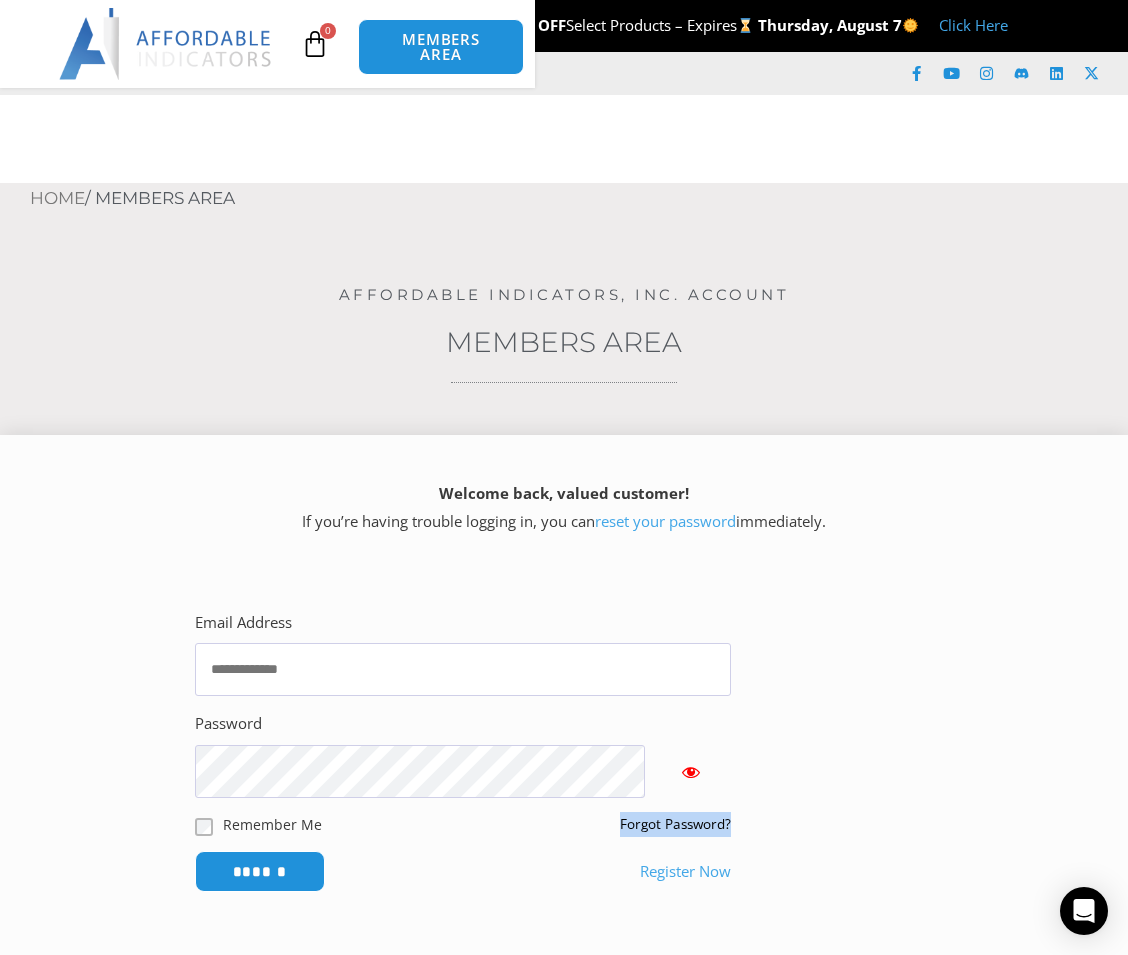 drag, startPoint x: 630, startPoint y: 790, endPoint x: 636, endPoint y: 746, distance: 44.407207 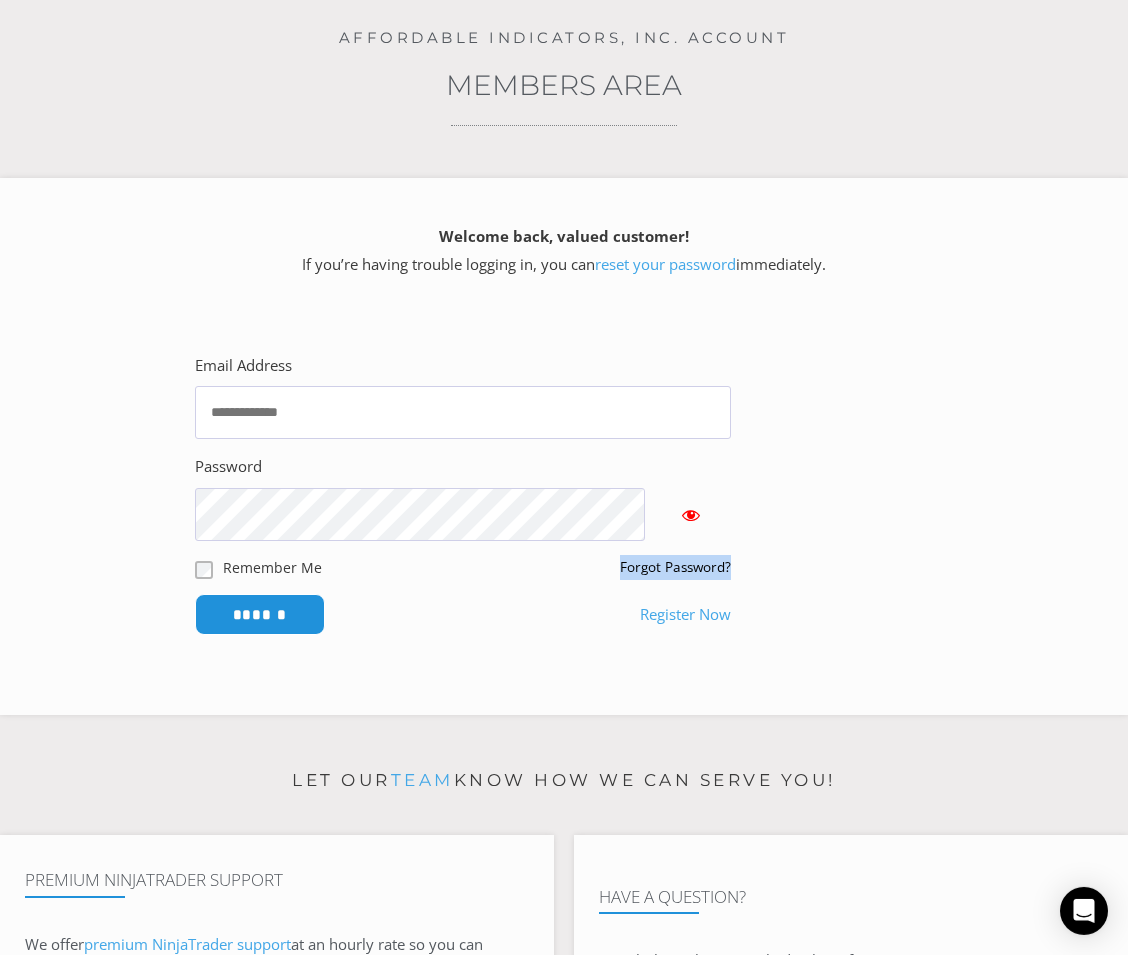 scroll, scrollTop: 0, scrollLeft: 0, axis: both 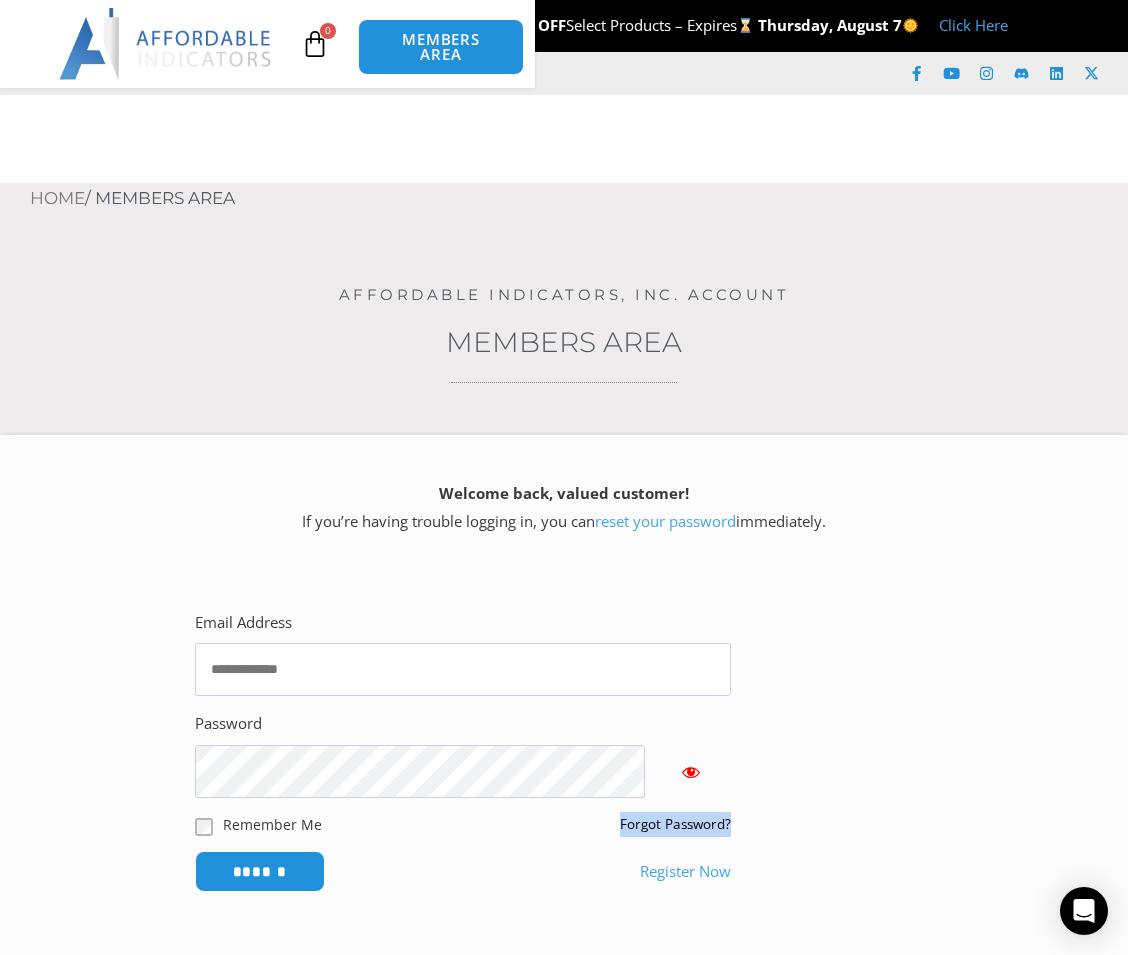 click on "Enhanced Chart Trader" 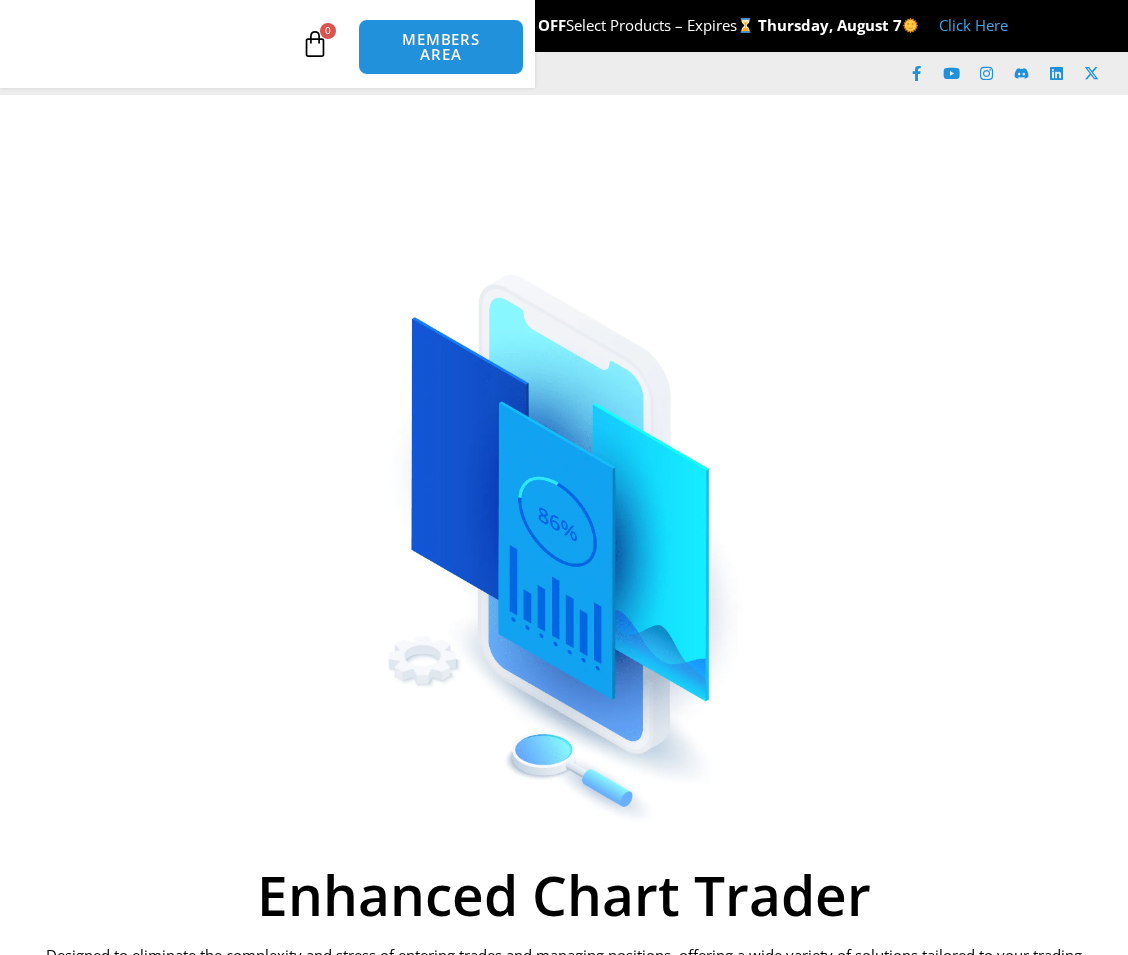 scroll, scrollTop: 0, scrollLeft: 0, axis: both 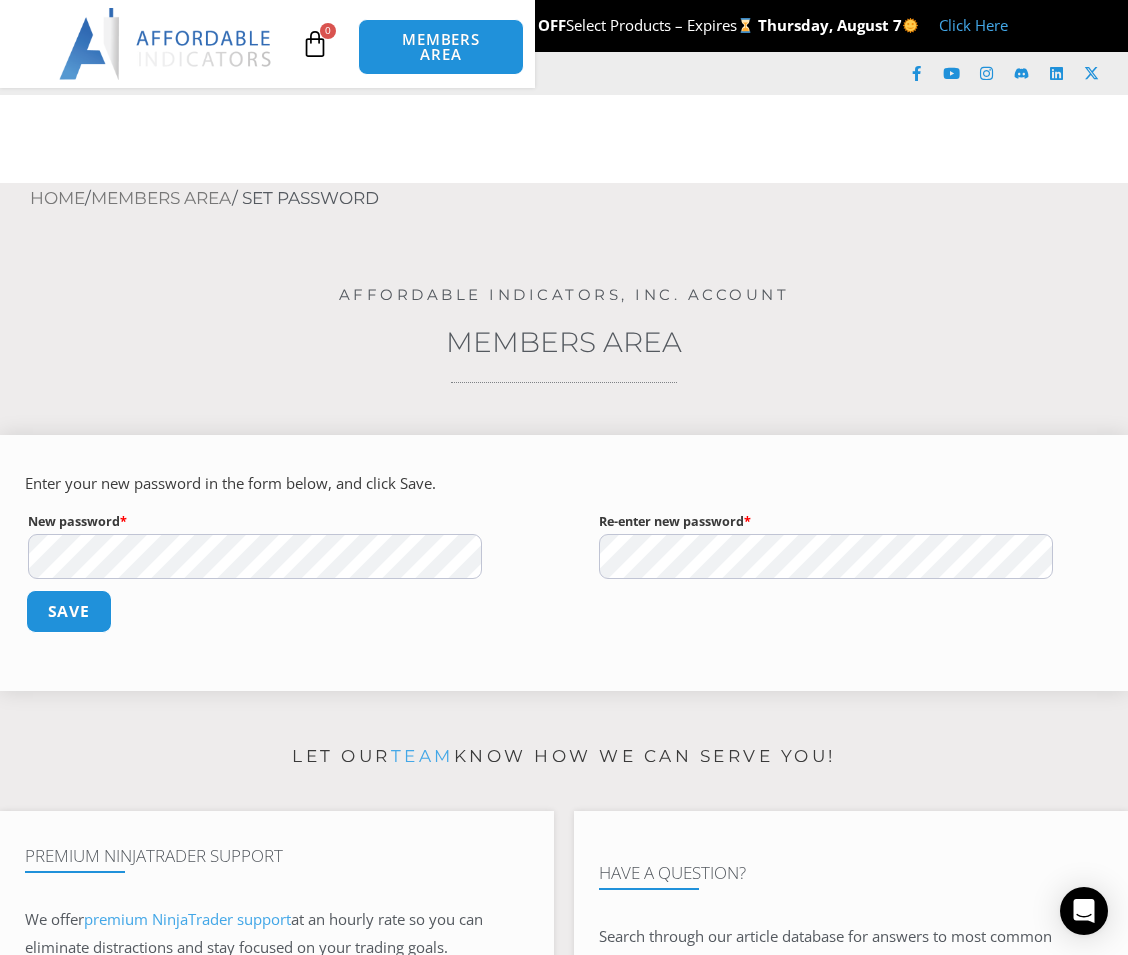 click on "Save" at bounding box center [69, 611] 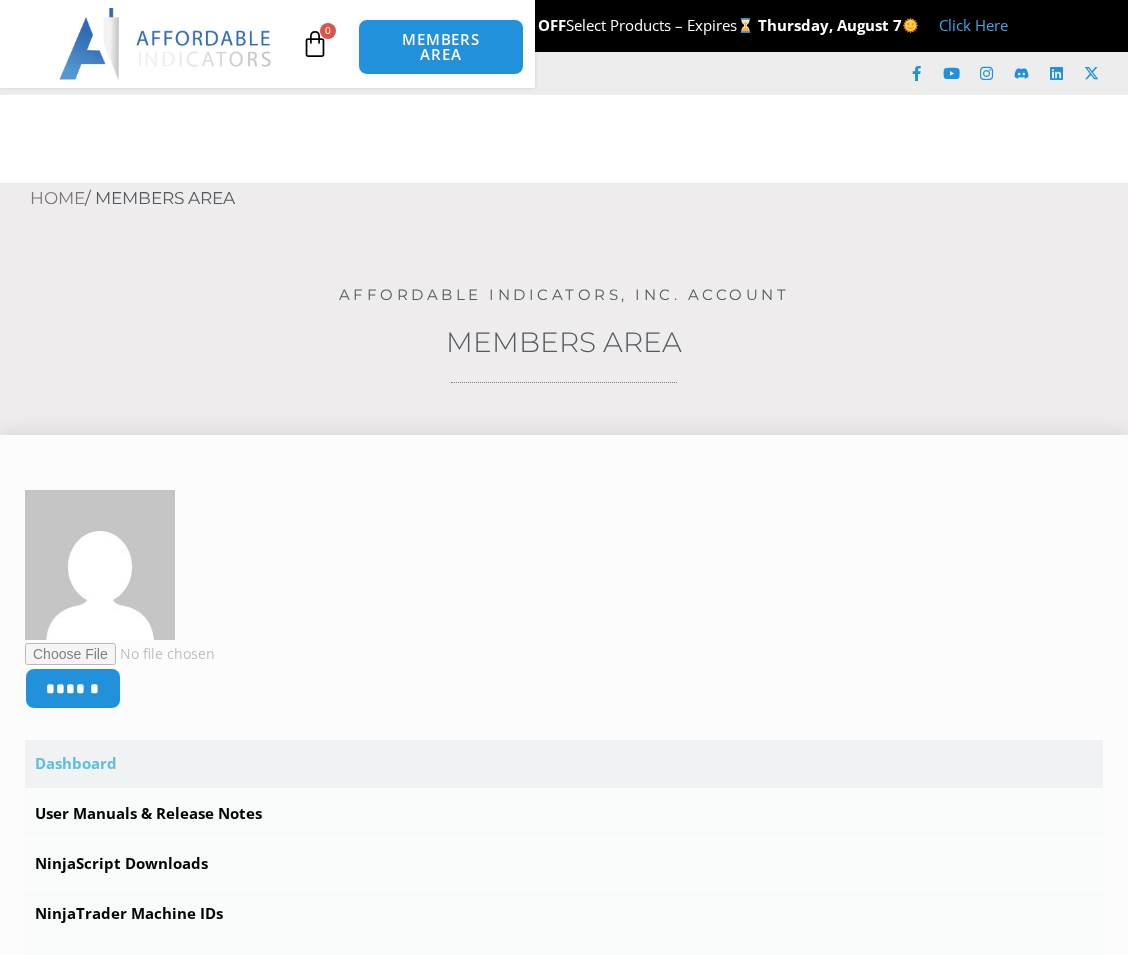 scroll, scrollTop: 0, scrollLeft: 0, axis: both 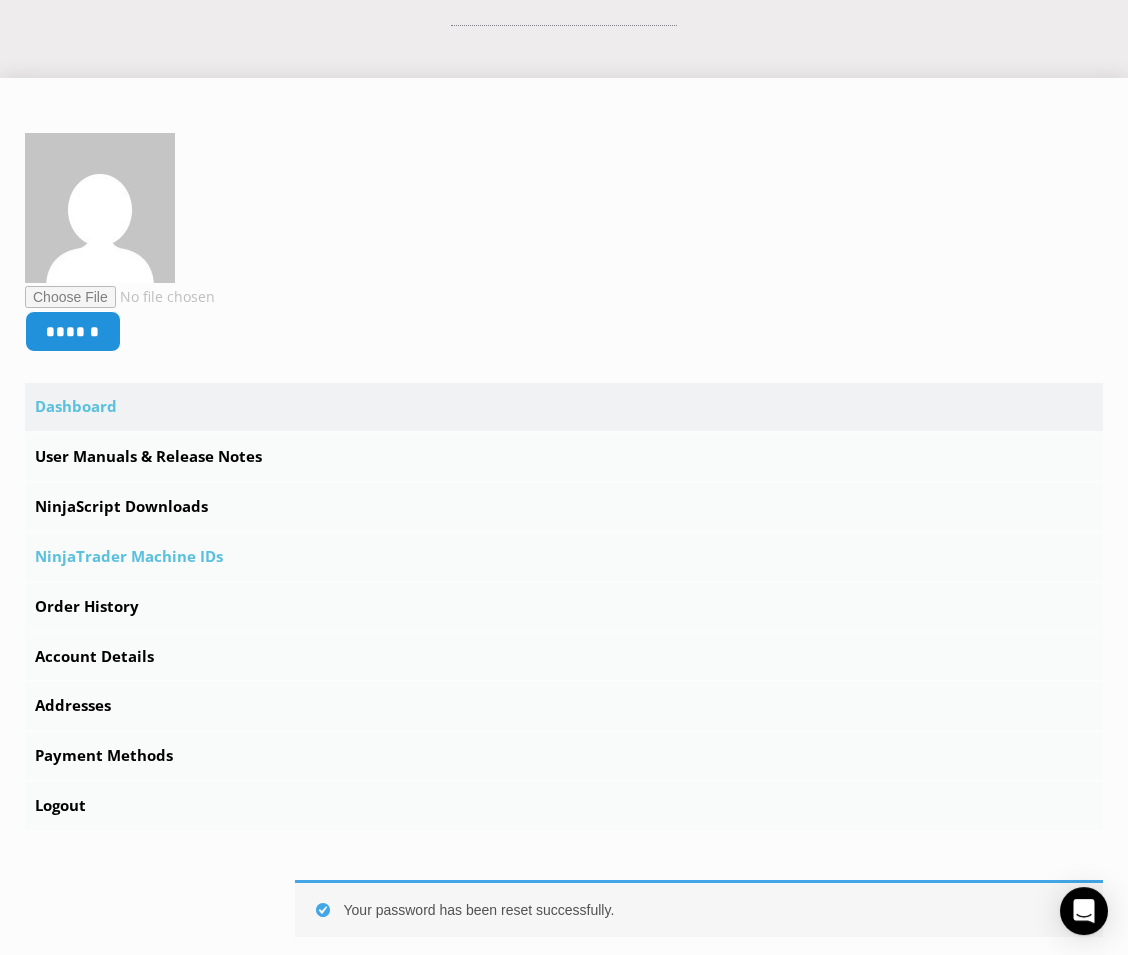 click on "NinjaTrader Machine IDs" at bounding box center [564, 557] 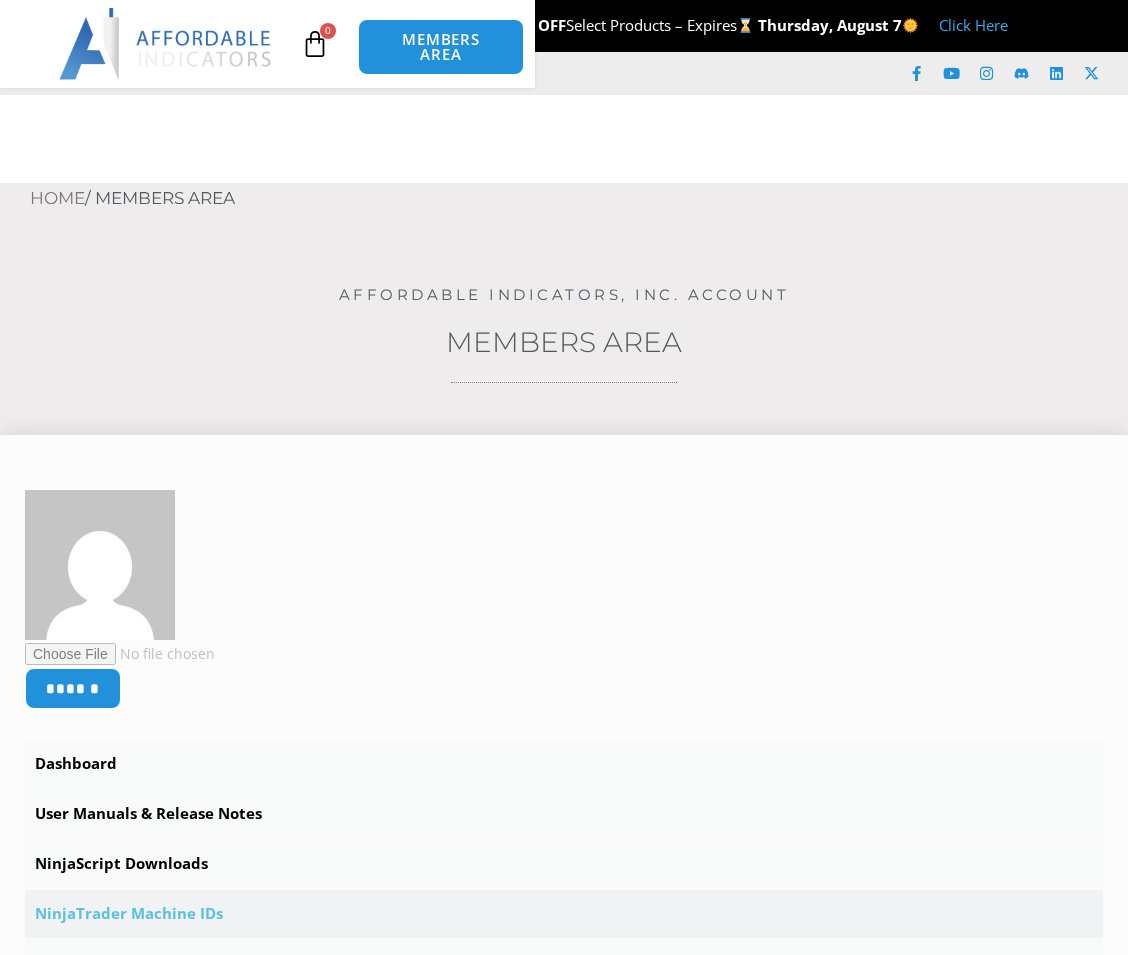 scroll, scrollTop: 0, scrollLeft: 0, axis: both 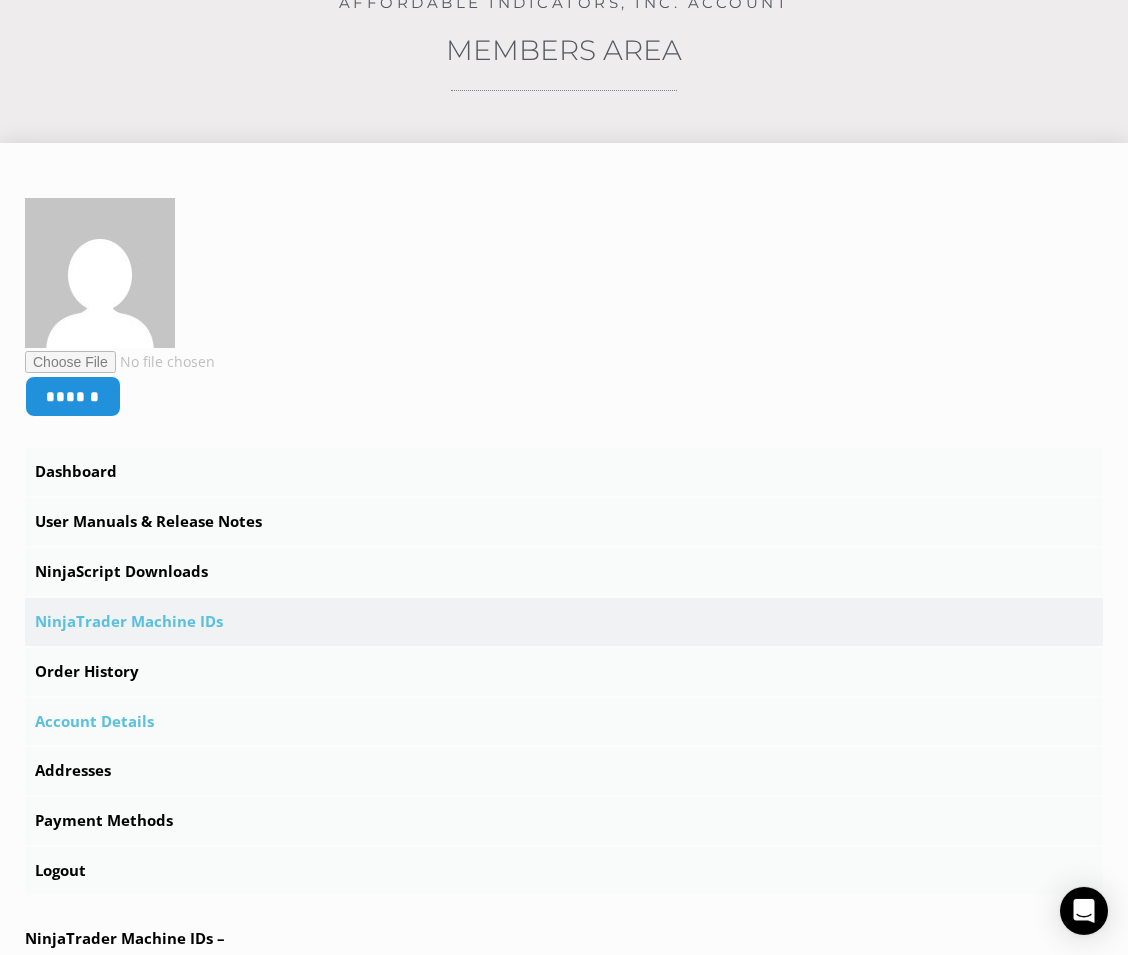 click on "Account Details" at bounding box center (564, 722) 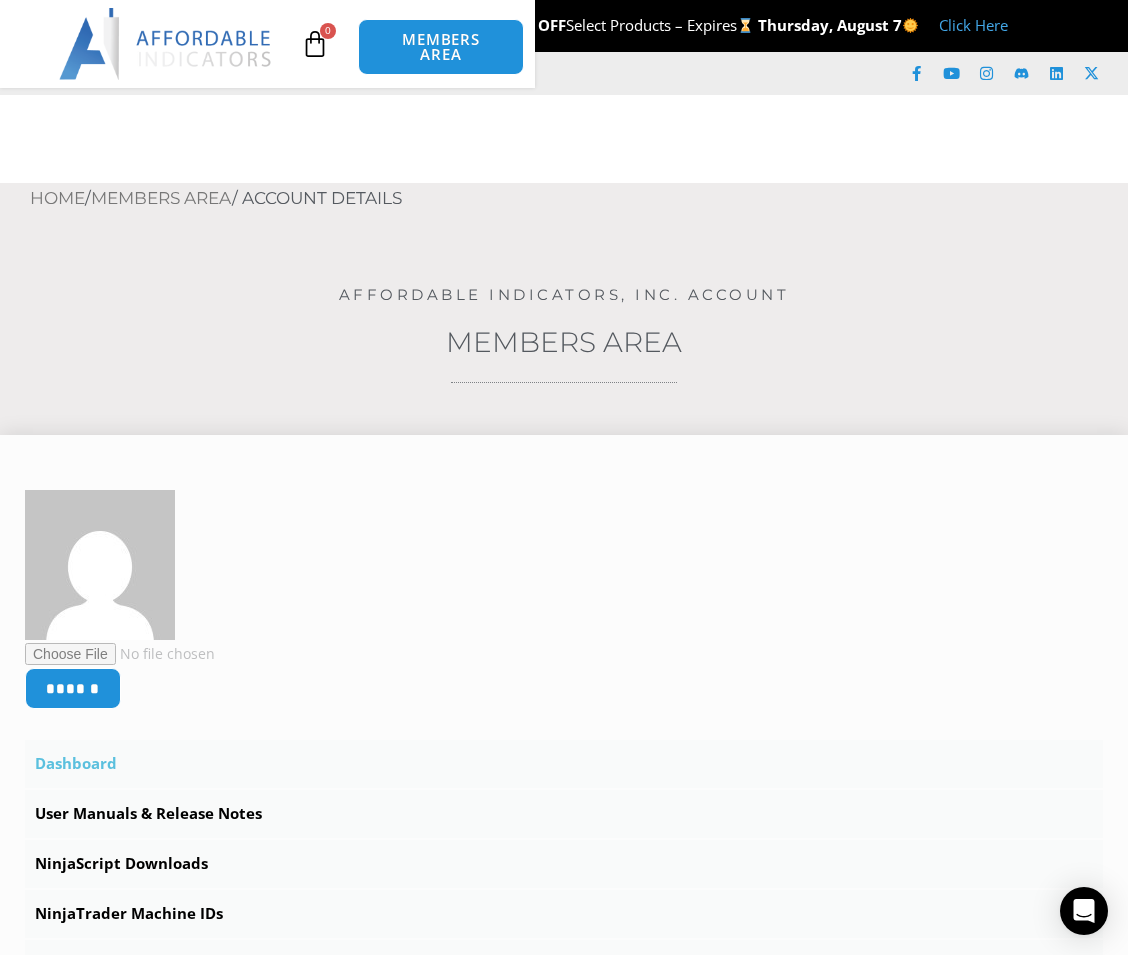 scroll, scrollTop: 0, scrollLeft: 0, axis: both 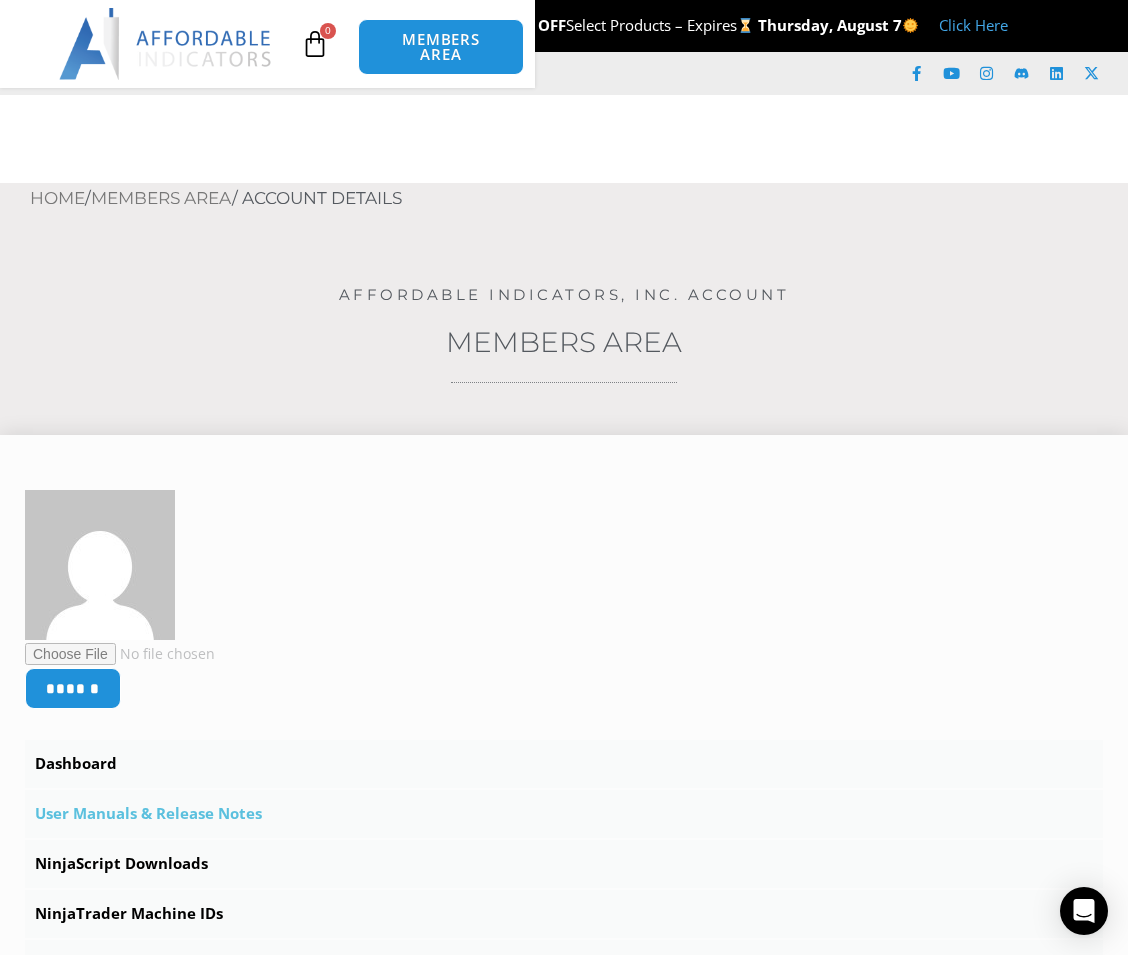 click on "User Manuals & Release Notes" at bounding box center [564, 814] 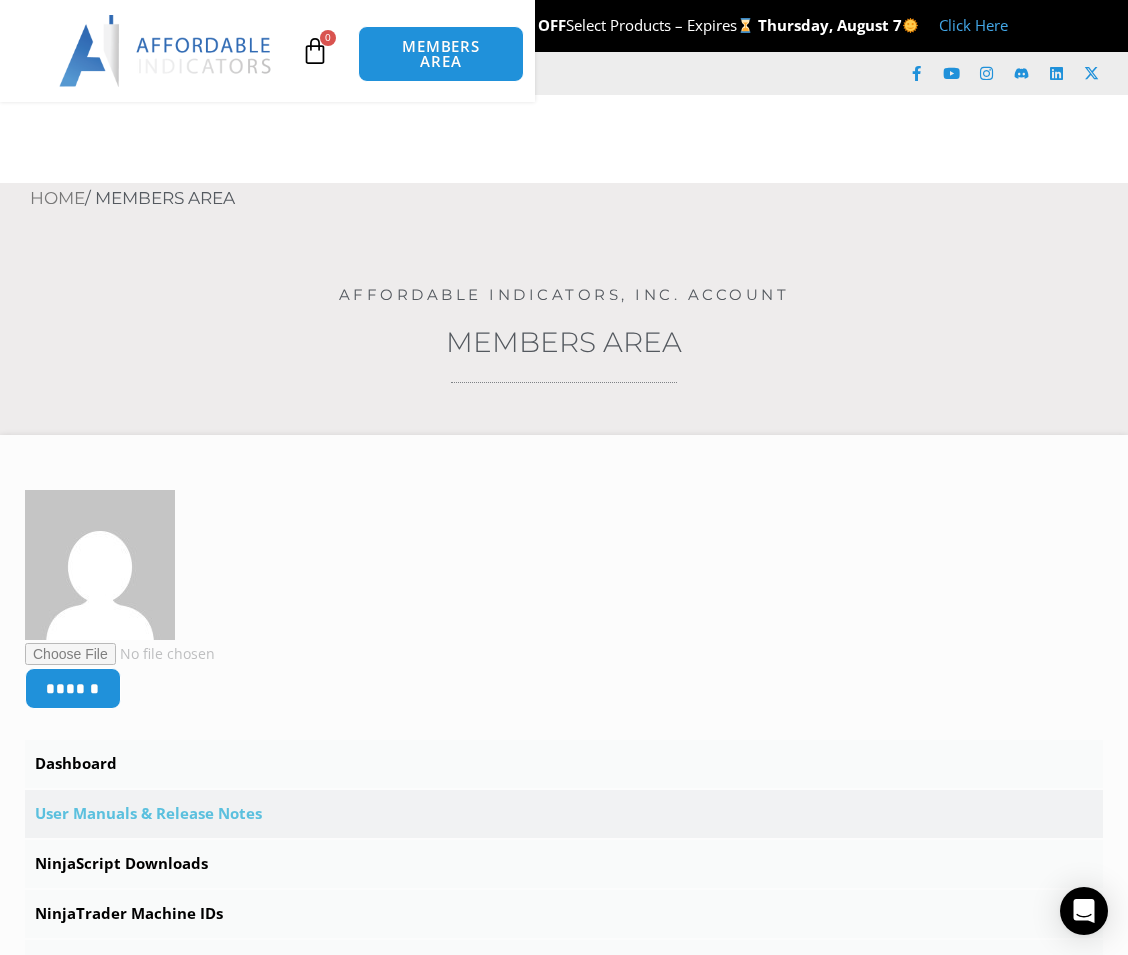 scroll, scrollTop: 330, scrollLeft: 0, axis: vertical 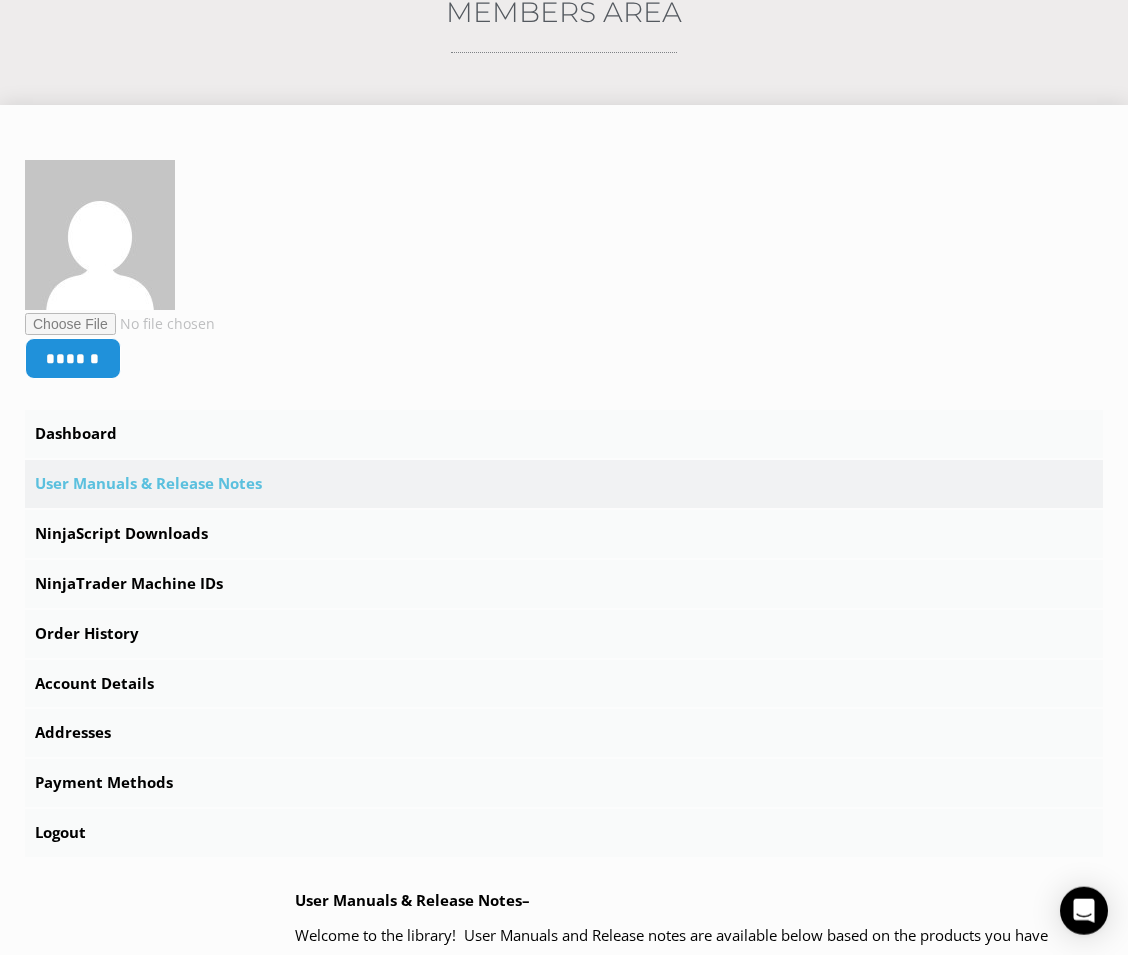 click on "User Manual (V10)" at bounding box center (358, 1115) 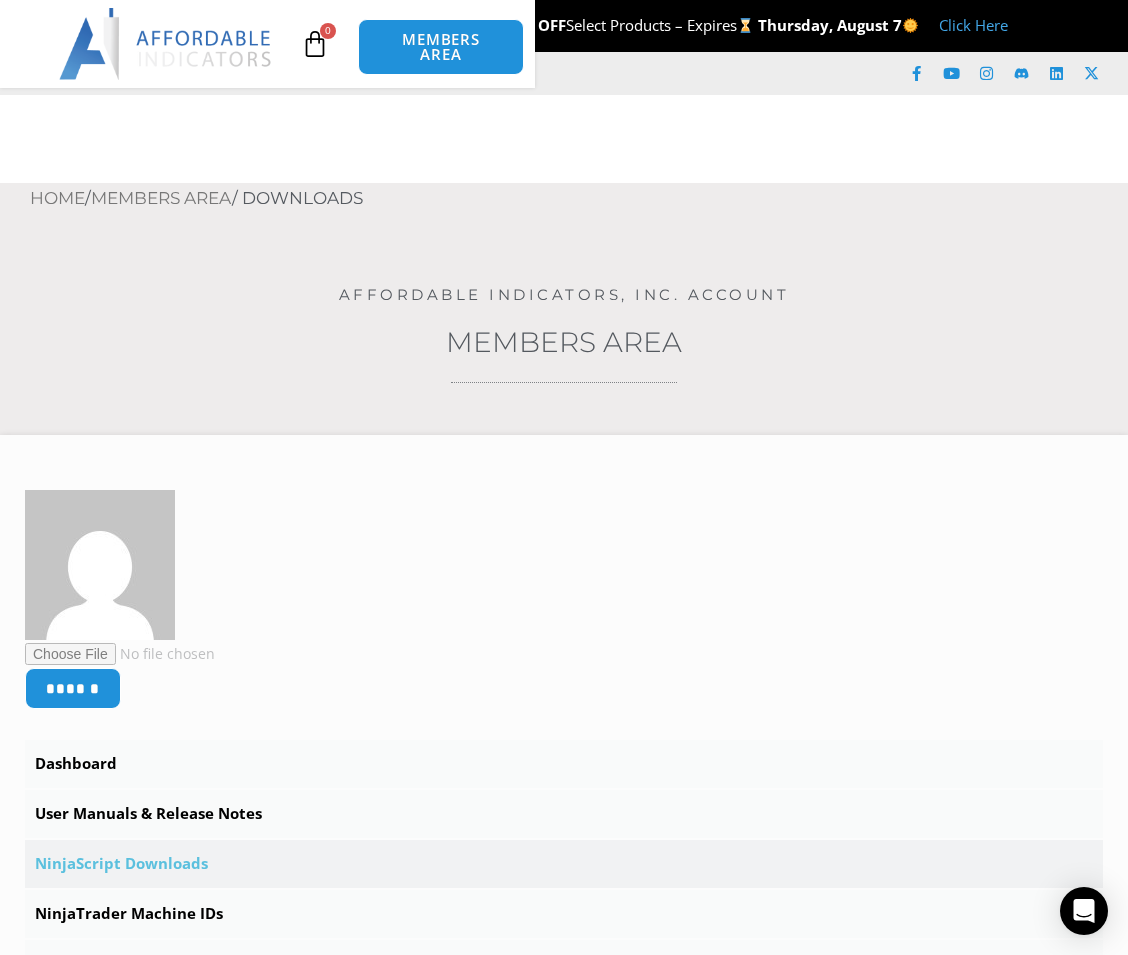 scroll, scrollTop: 0, scrollLeft: 0, axis: both 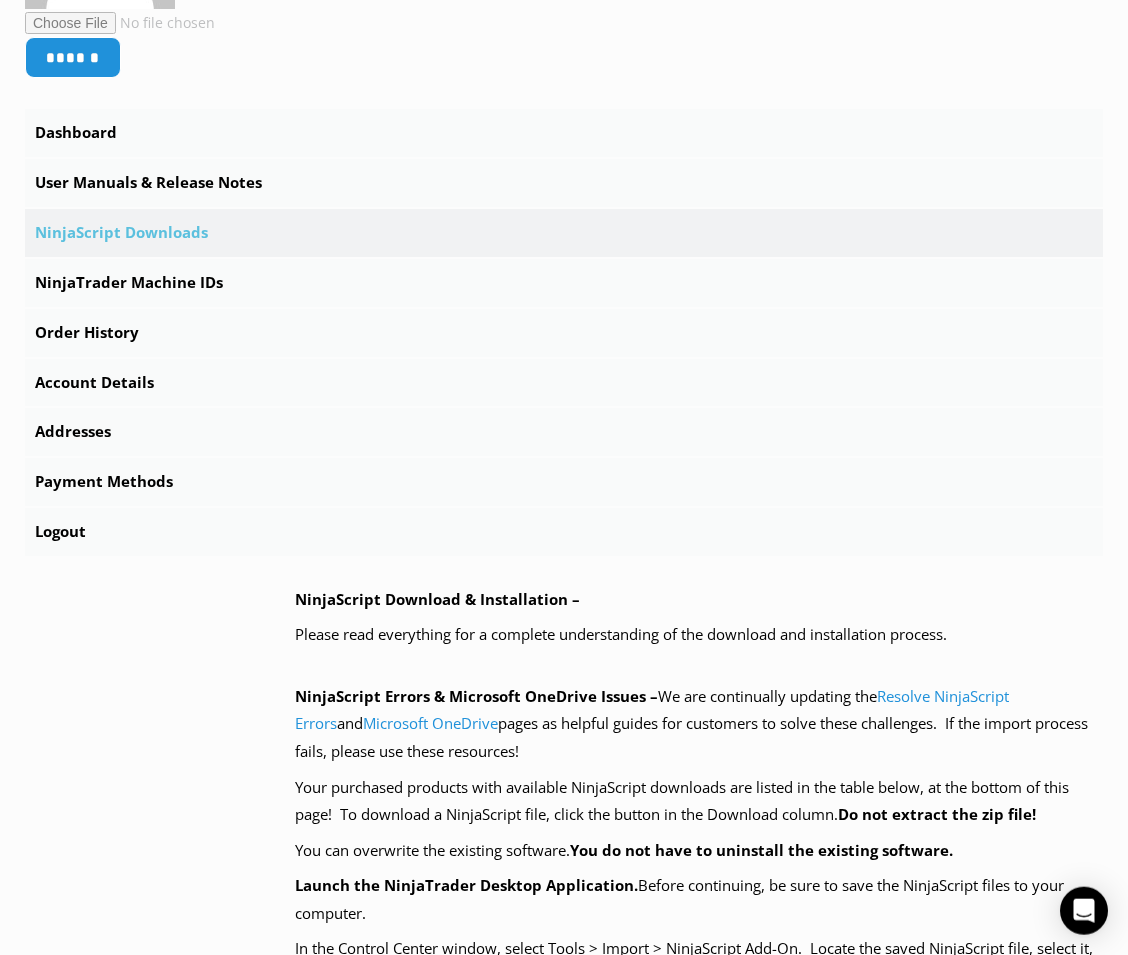 click on "AIDuplicateAccountActions_NT8_25.2.5.1.zip" at bounding box center (794, 1501) 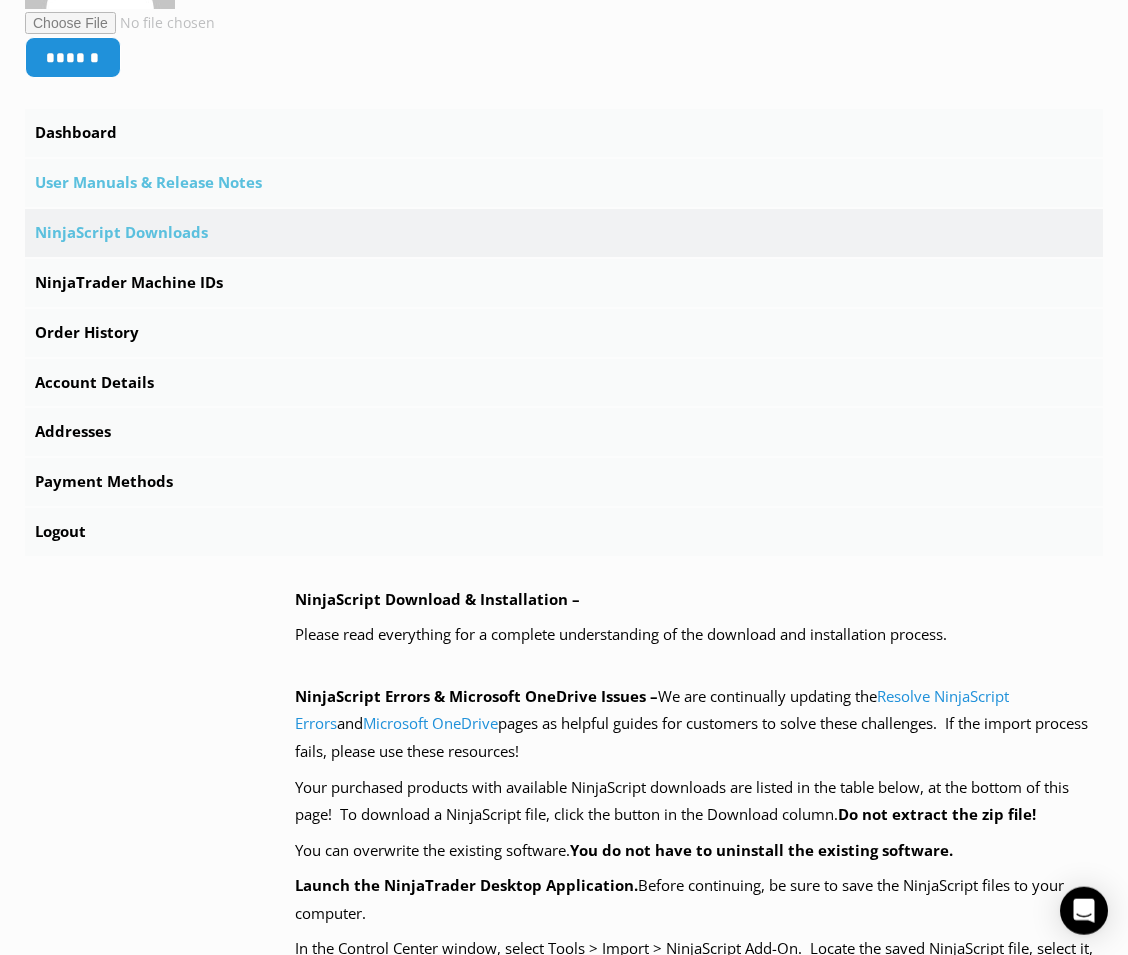 click on "User Manuals & Release Notes" at bounding box center [564, 183] 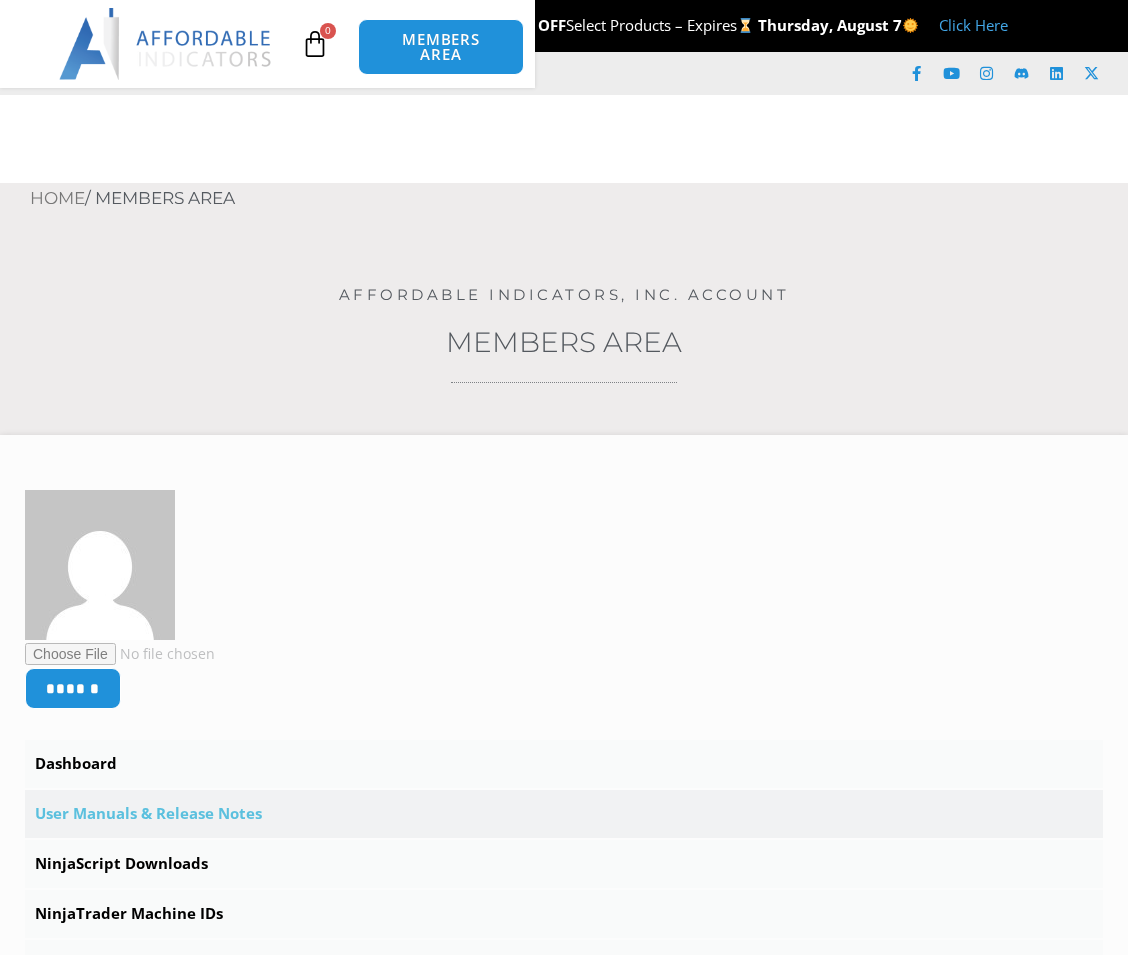 scroll, scrollTop: 0, scrollLeft: 0, axis: both 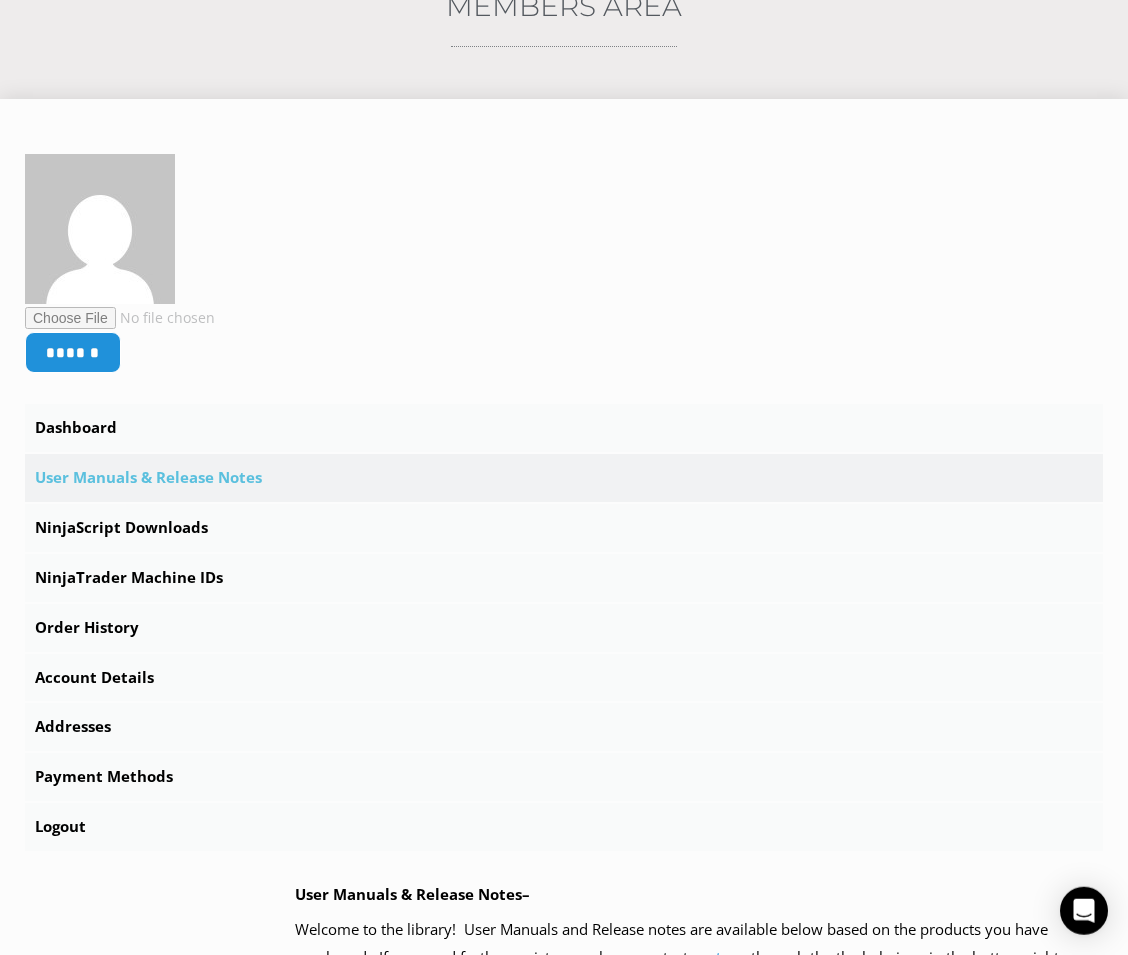 click on "User Manual (V10)" at bounding box center [358, 1109] 